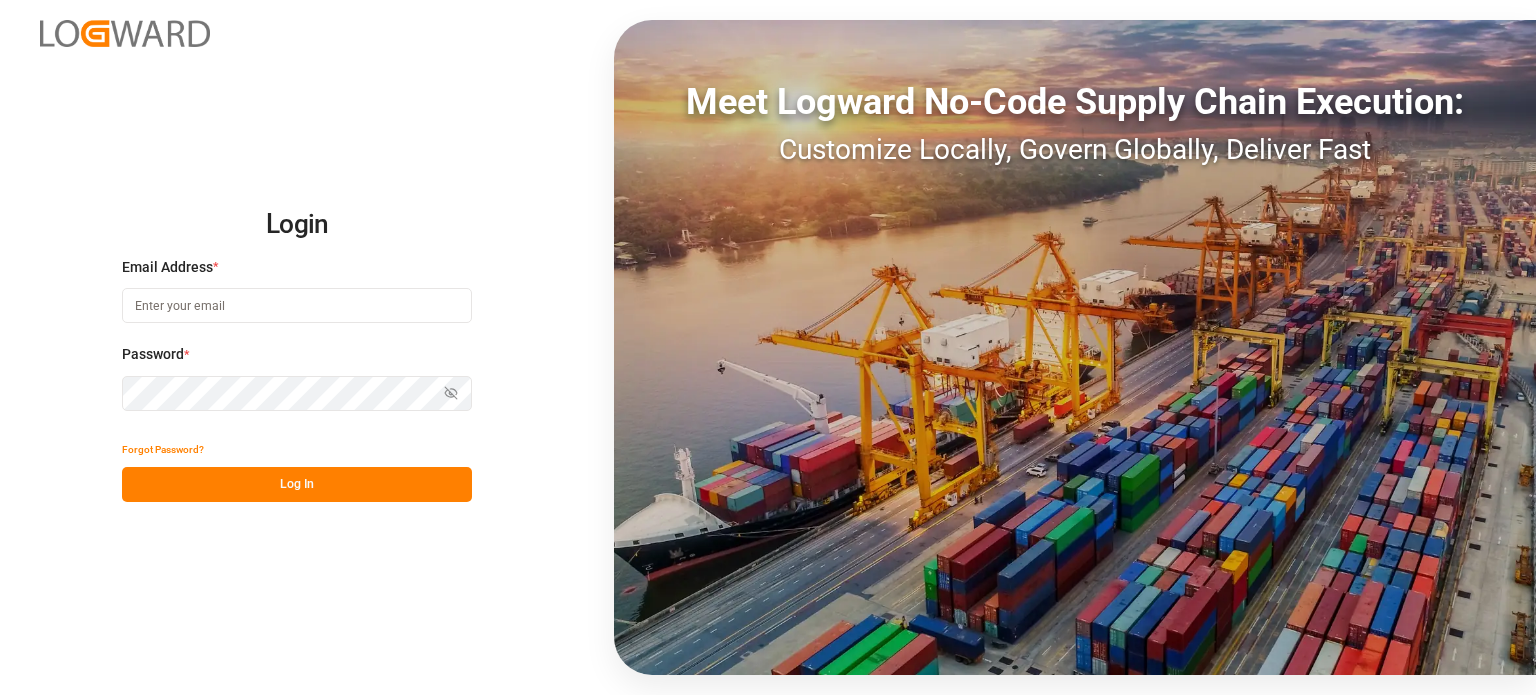 scroll, scrollTop: 0, scrollLeft: 0, axis: both 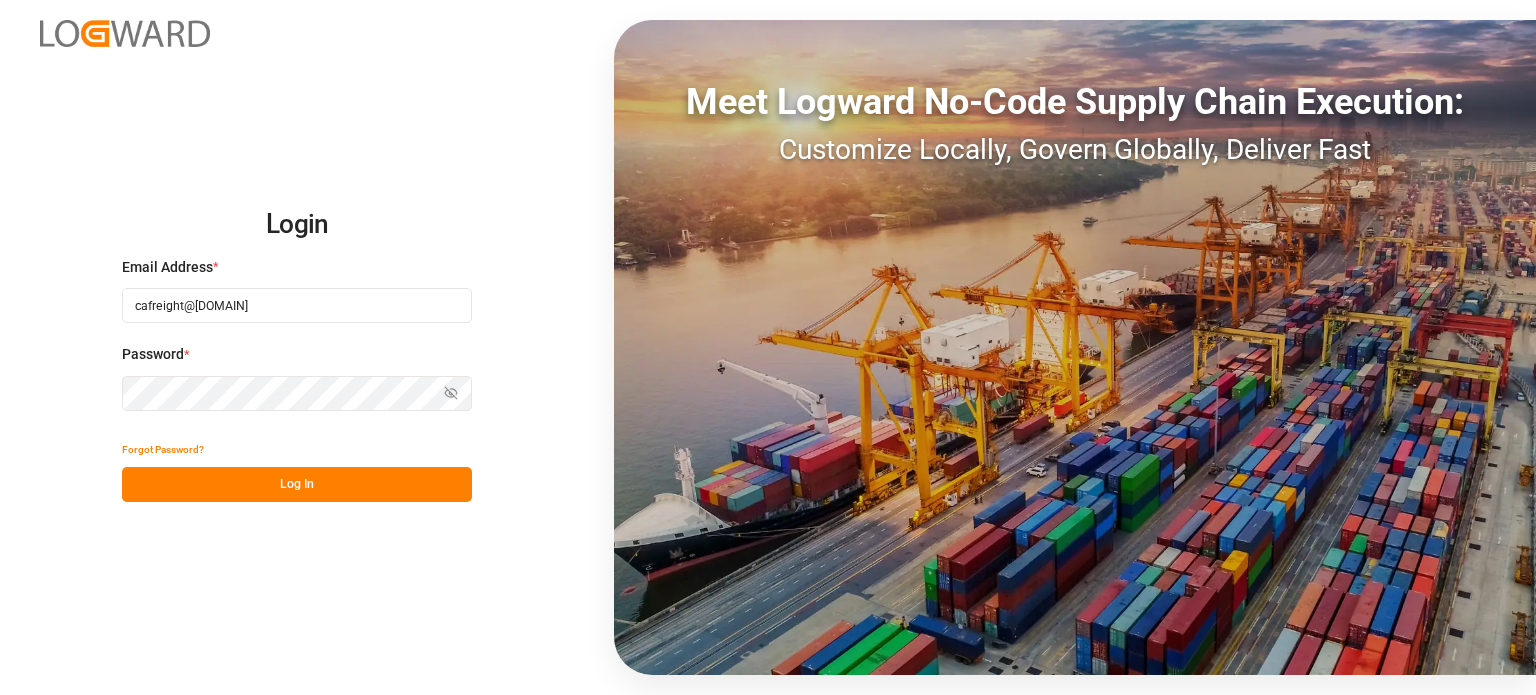 type on "cafreight@[EXAMPLE.COM]" 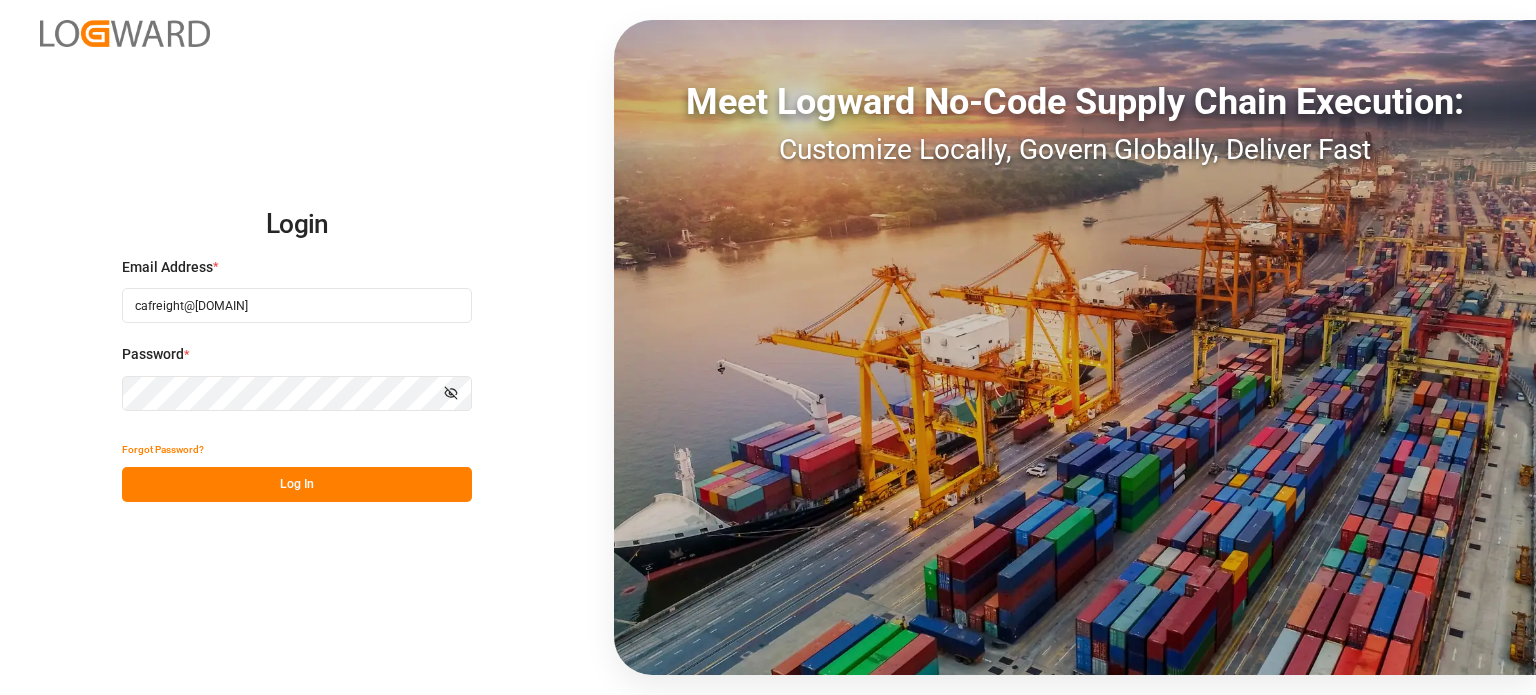 click on "Log In" at bounding box center (297, 484) 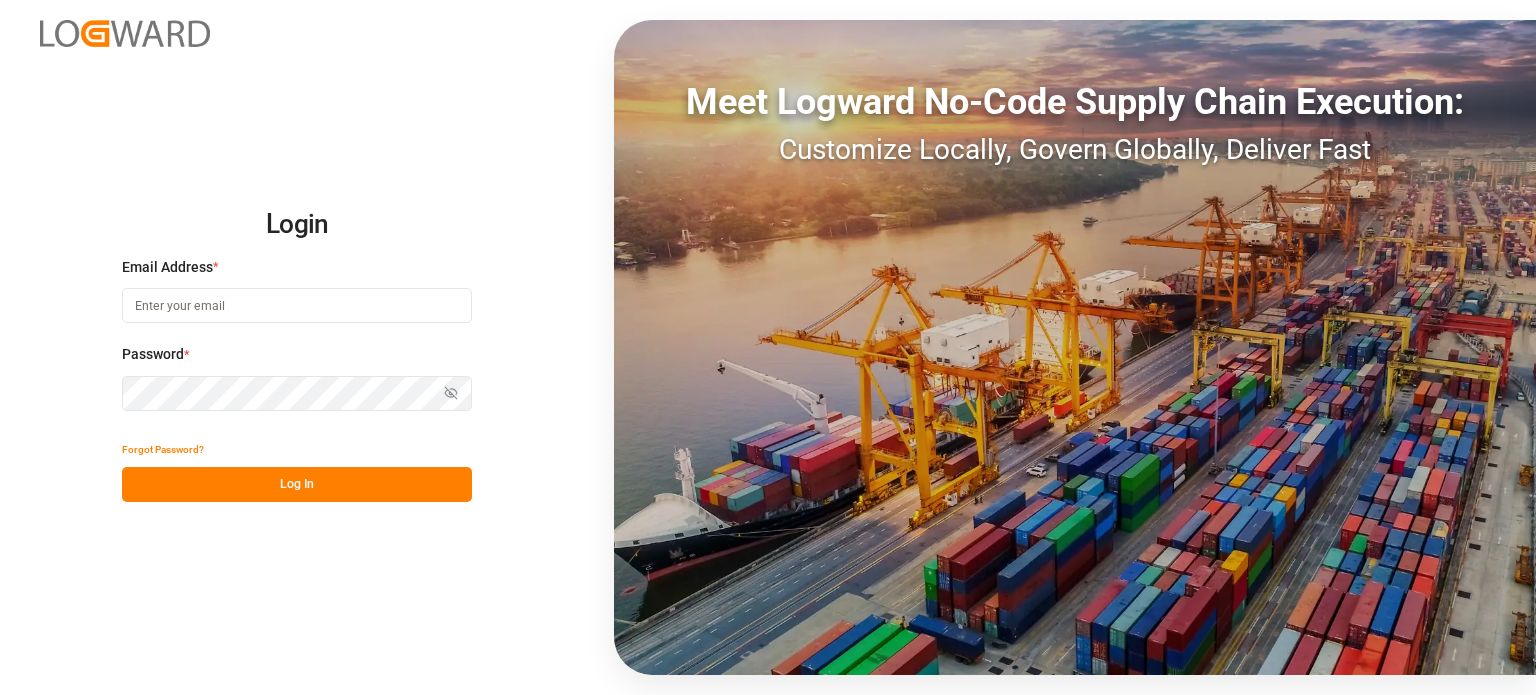 scroll, scrollTop: 0, scrollLeft: 0, axis: both 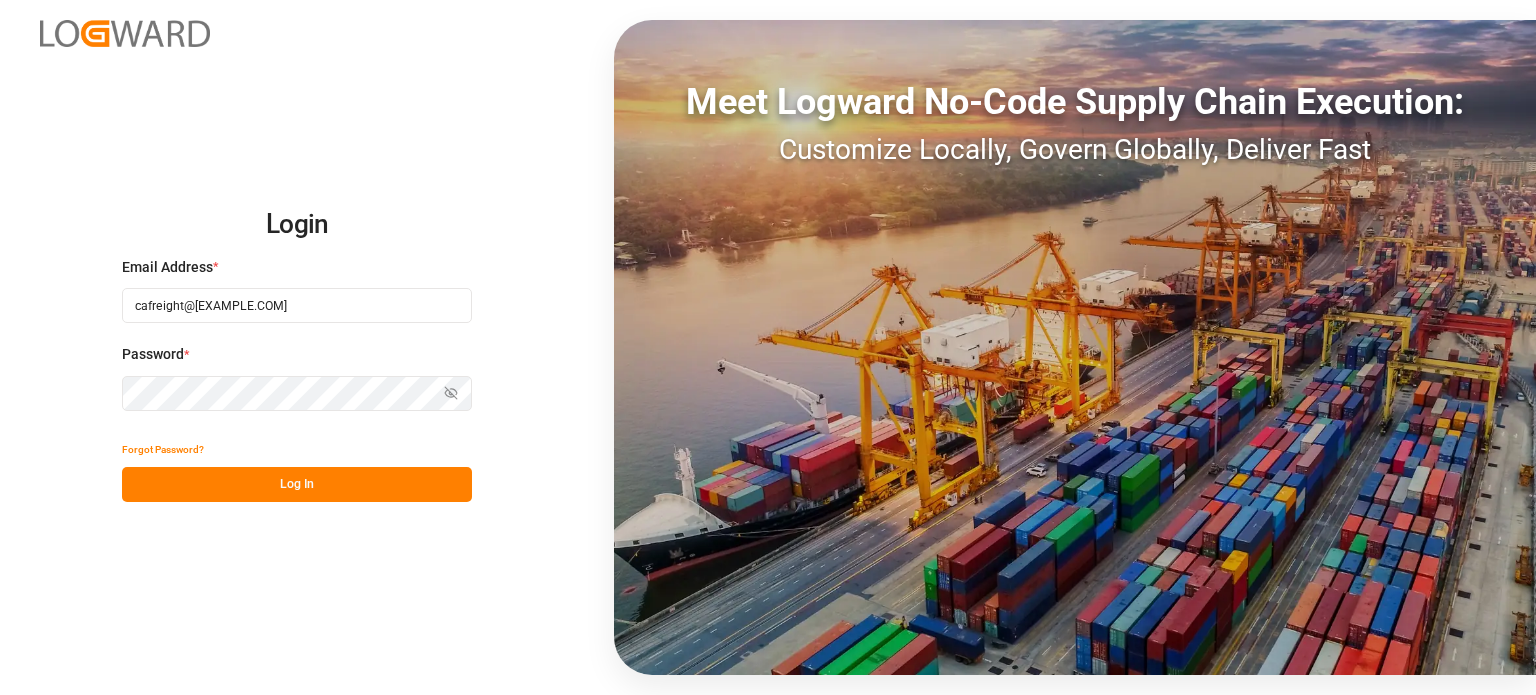 type on "[EMAIL]" 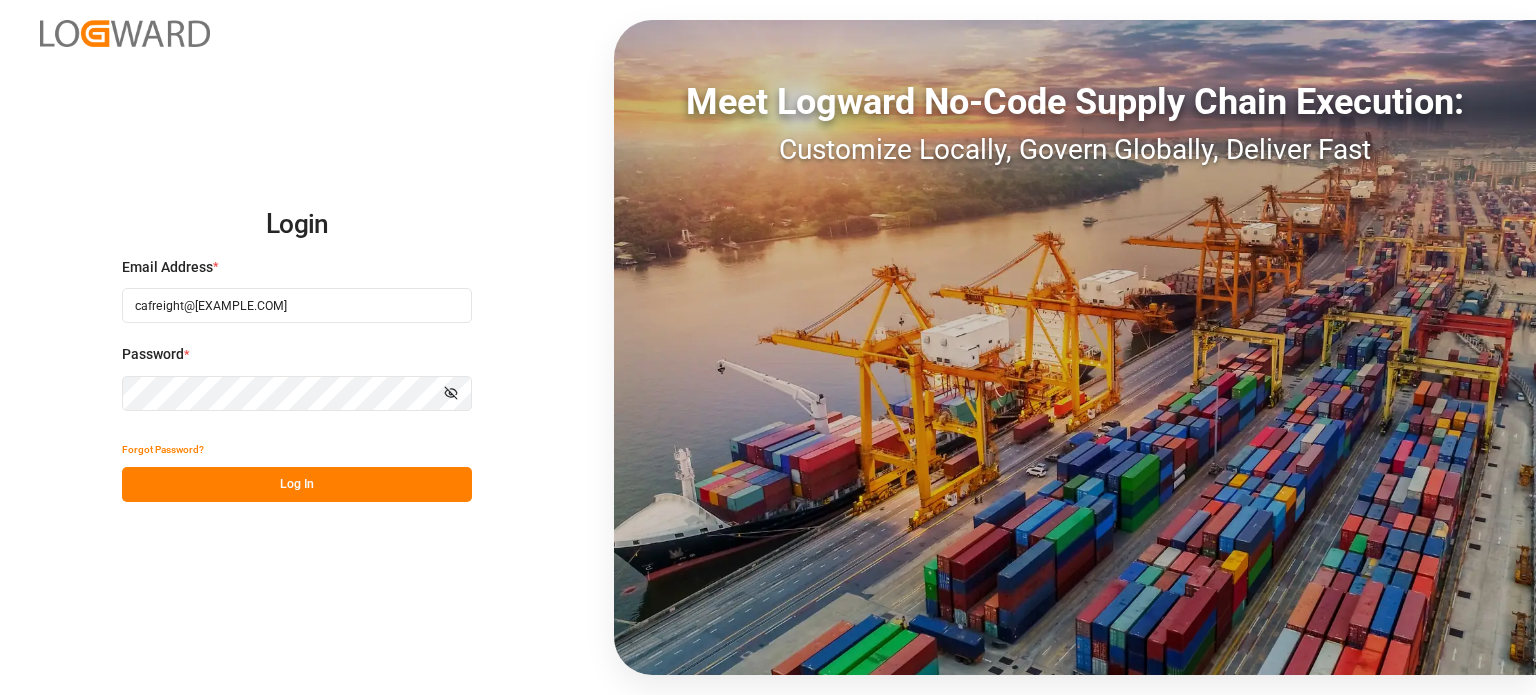 click on "Log In" at bounding box center (297, 484) 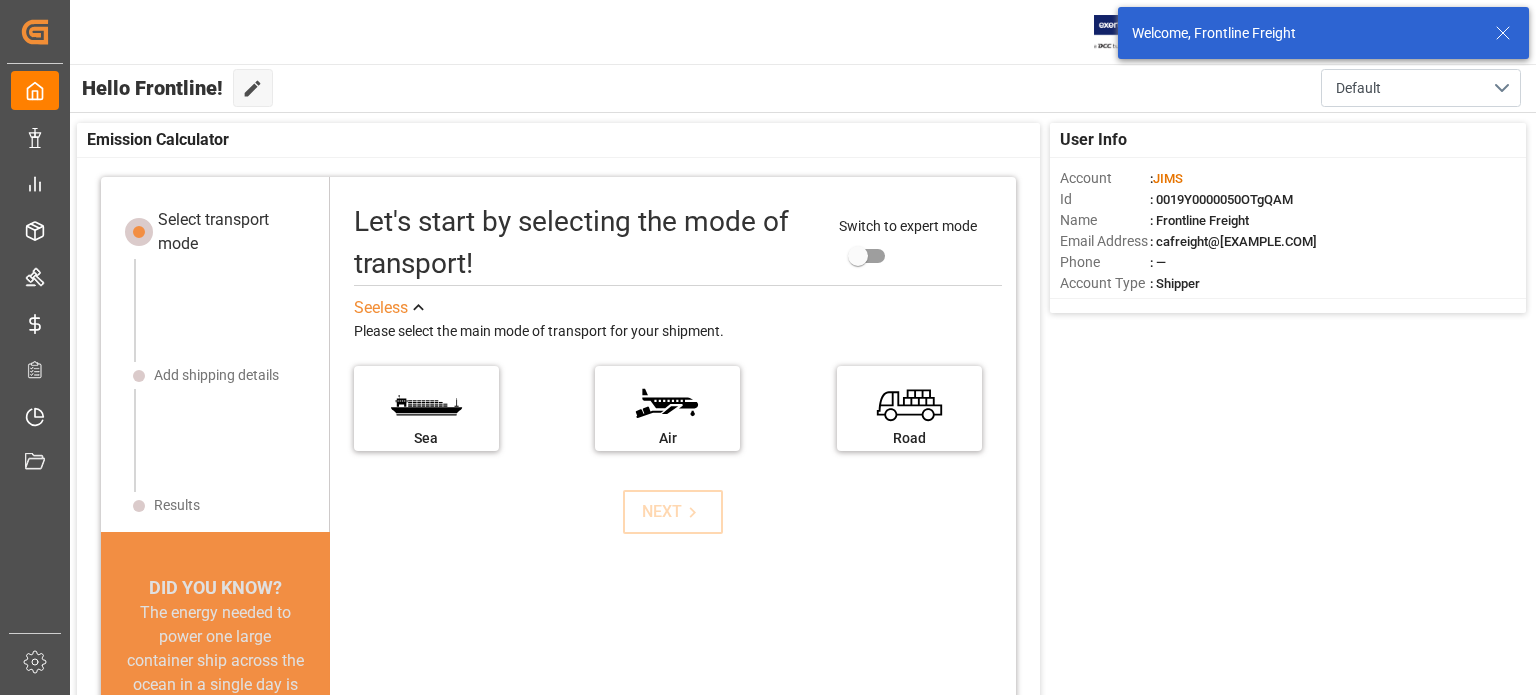 click 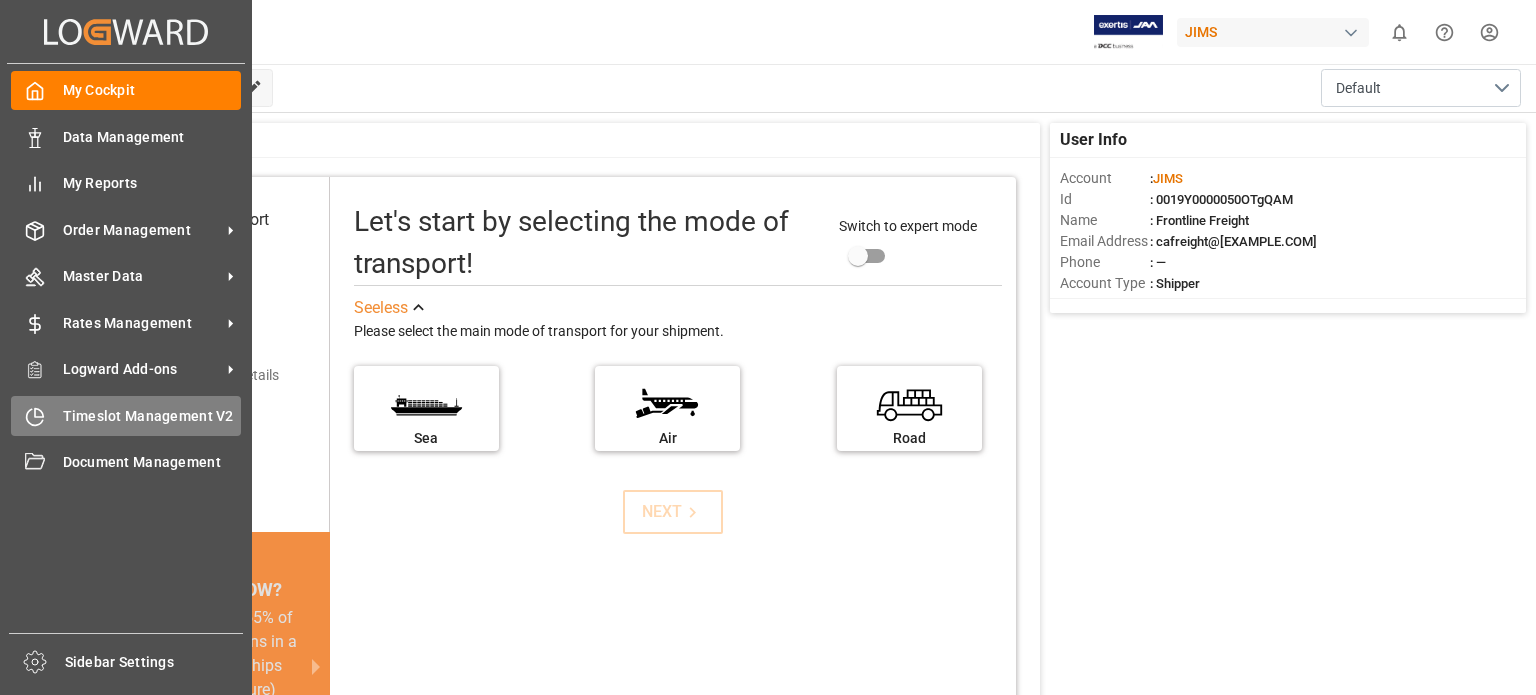 click on "Timeslot Management V2" at bounding box center (152, 416) 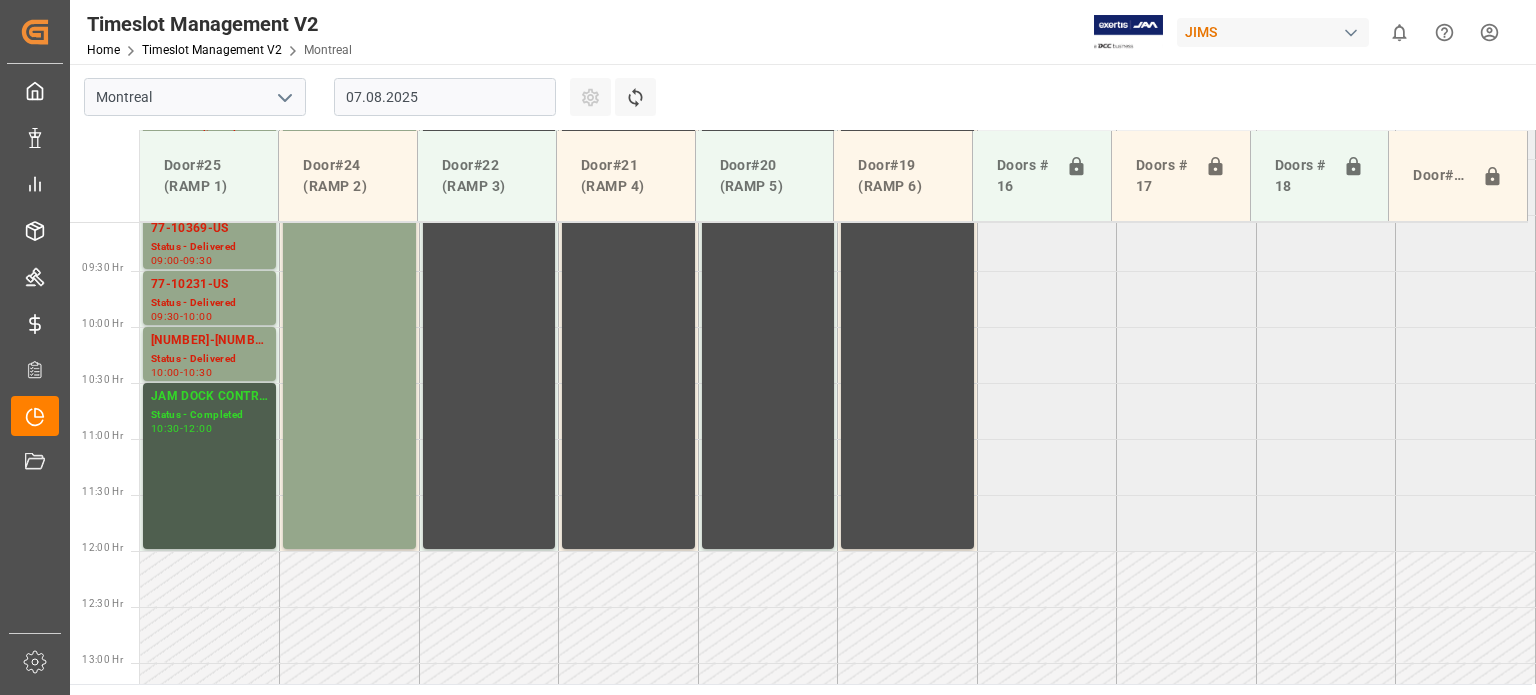 scroll, scrollTop: 1016, scrollLeft: 0, axis: vertical 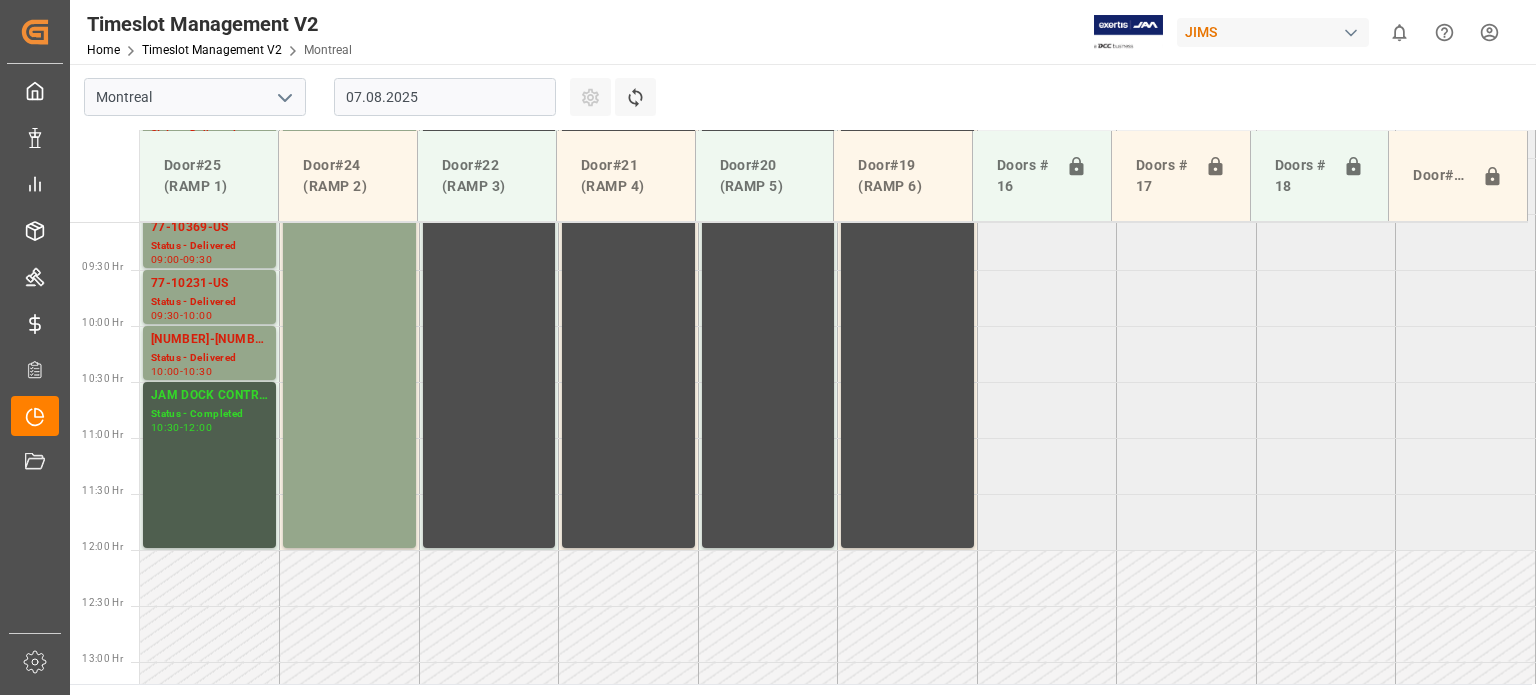 click at bounding box center [284, 97] 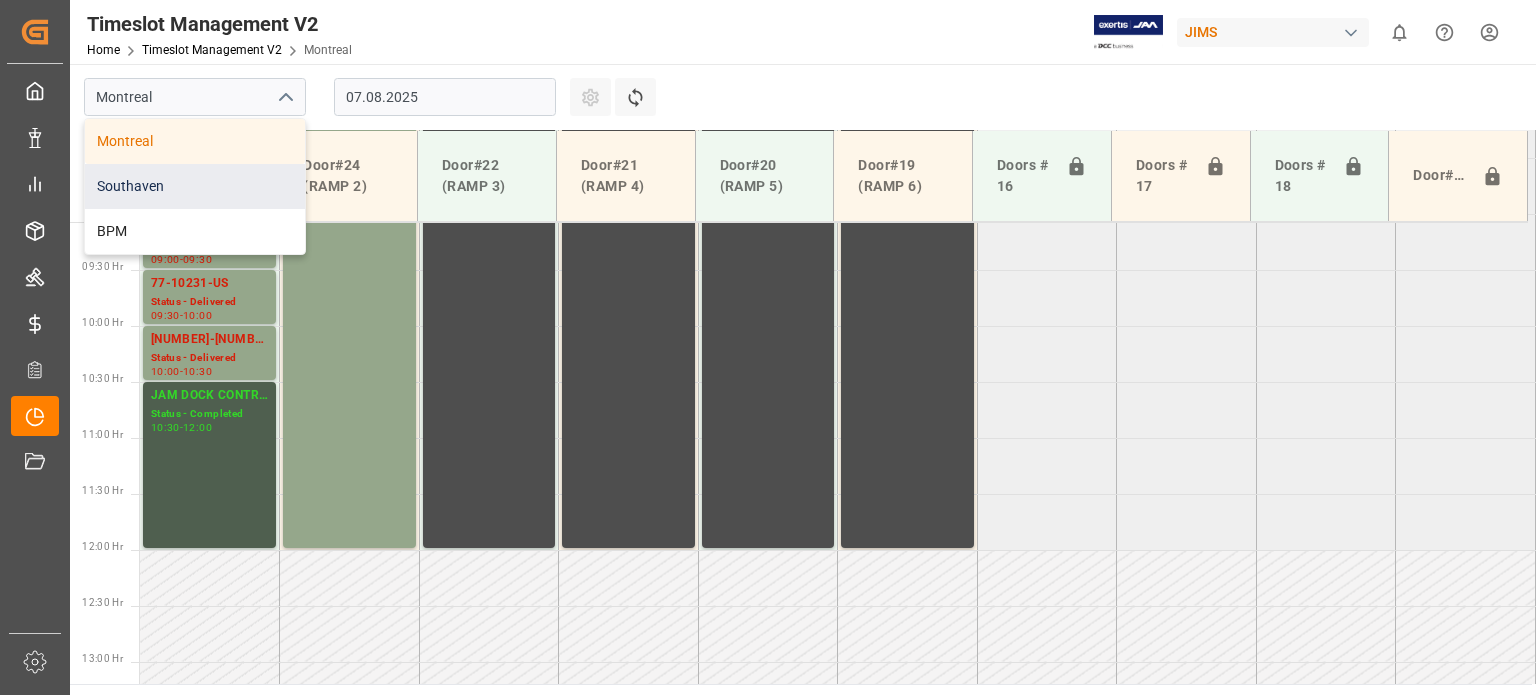 click on "Southaven" at bounding box center (195, 186) 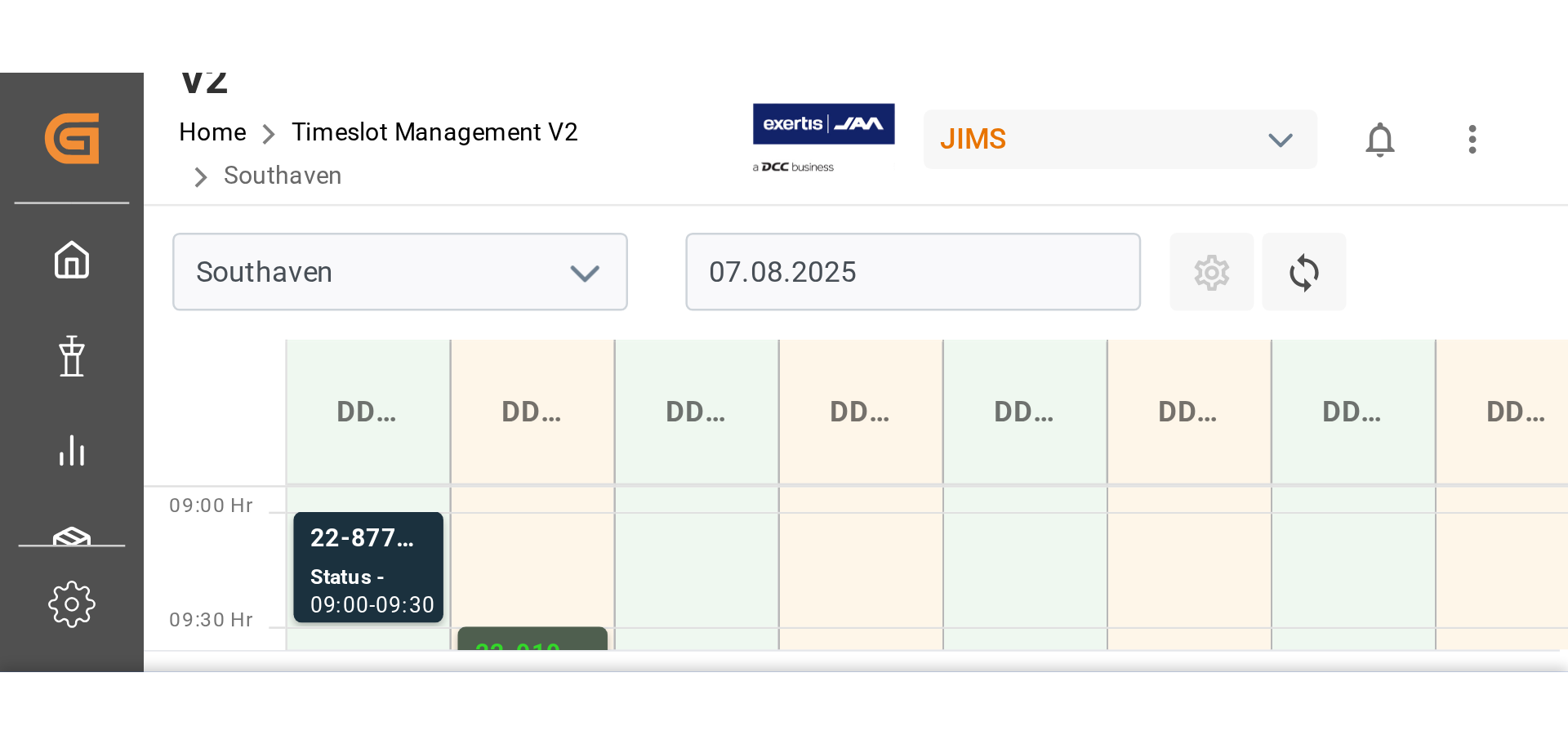 scroll, scrollTop: 813, scrollLeft: 0, axis: vertical 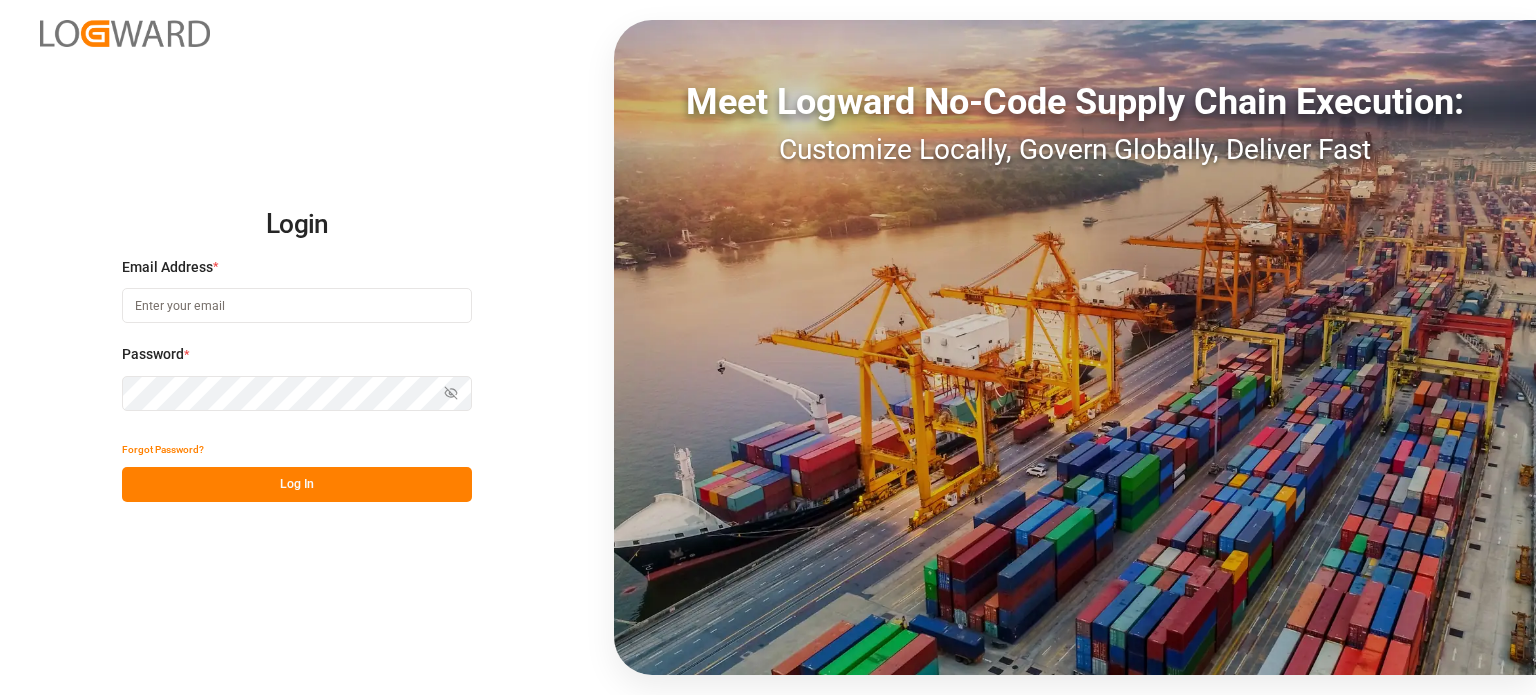 click at bounding box center [297, 305] 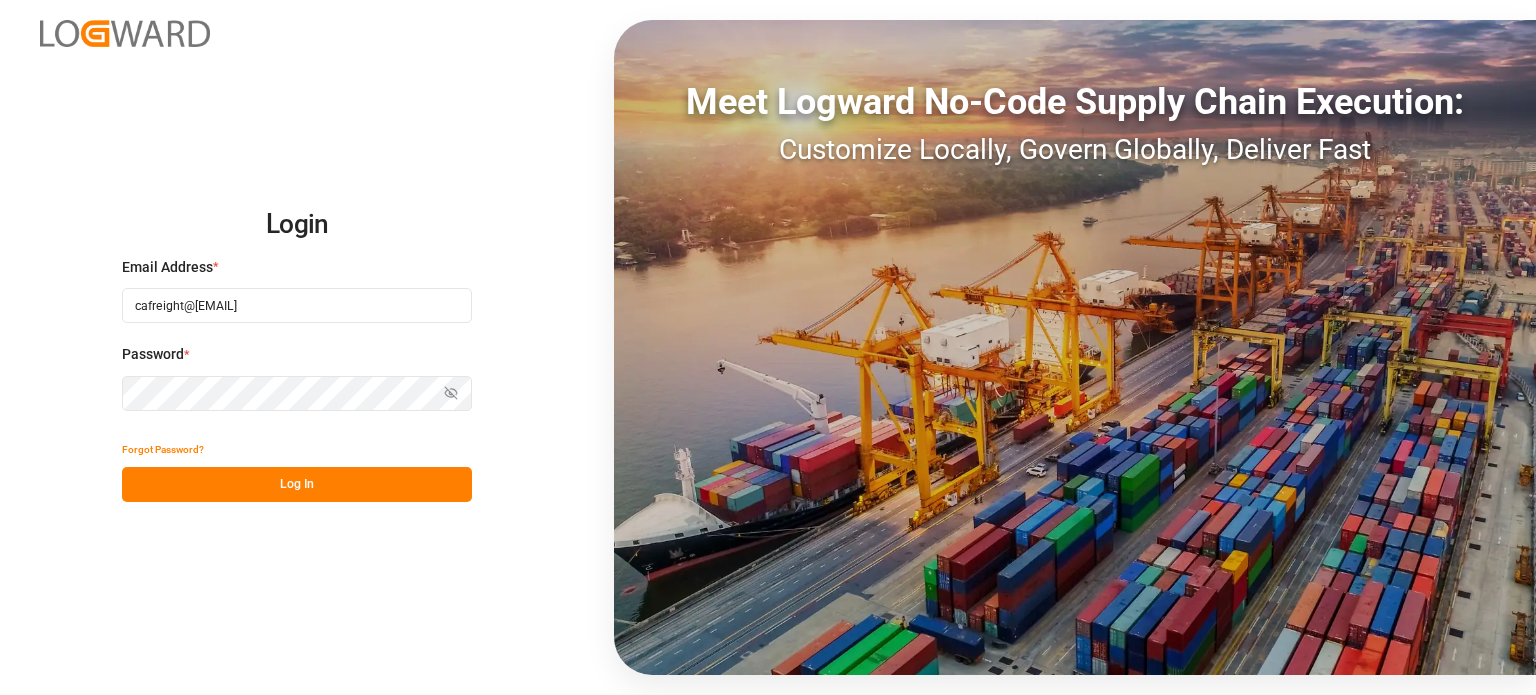 type on "cafreight@[EXAMPLE.COM]" 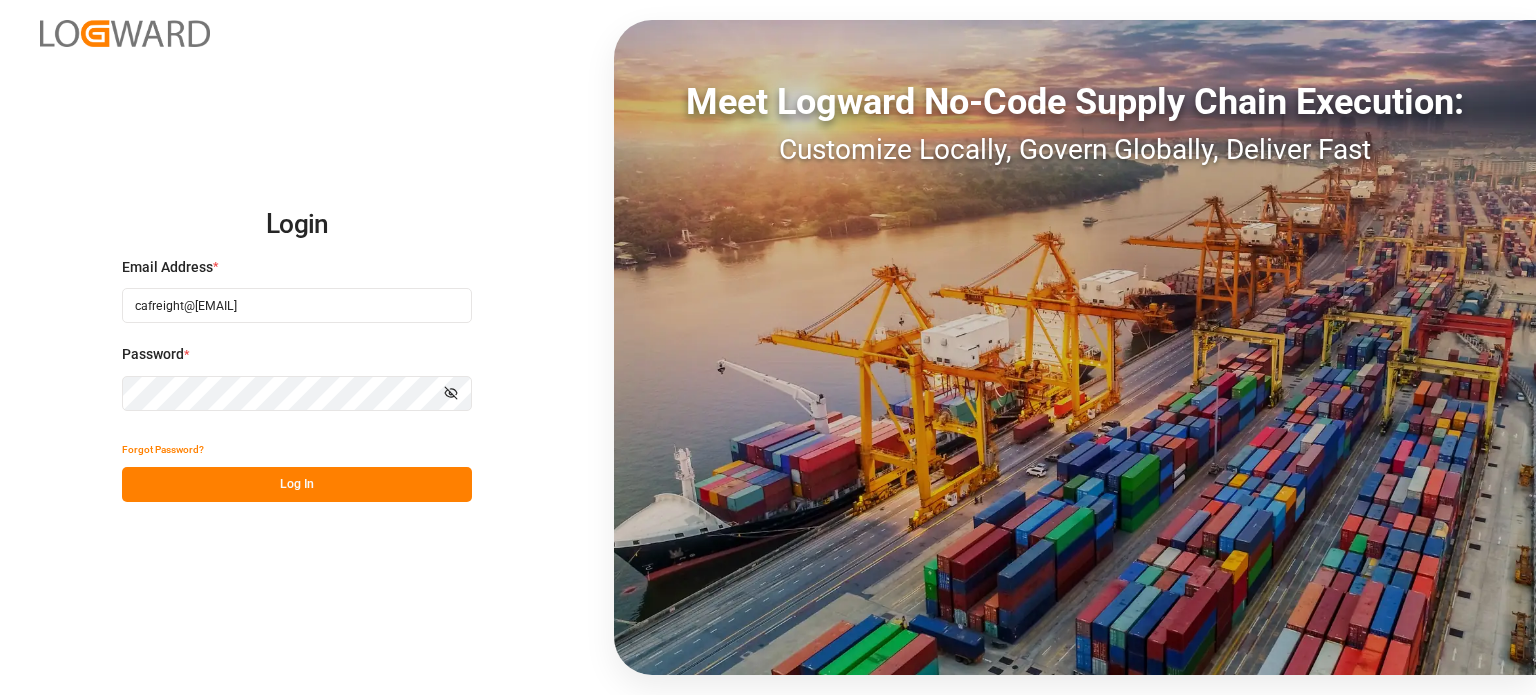 click on "Log In" at bounding box center (297, 484) 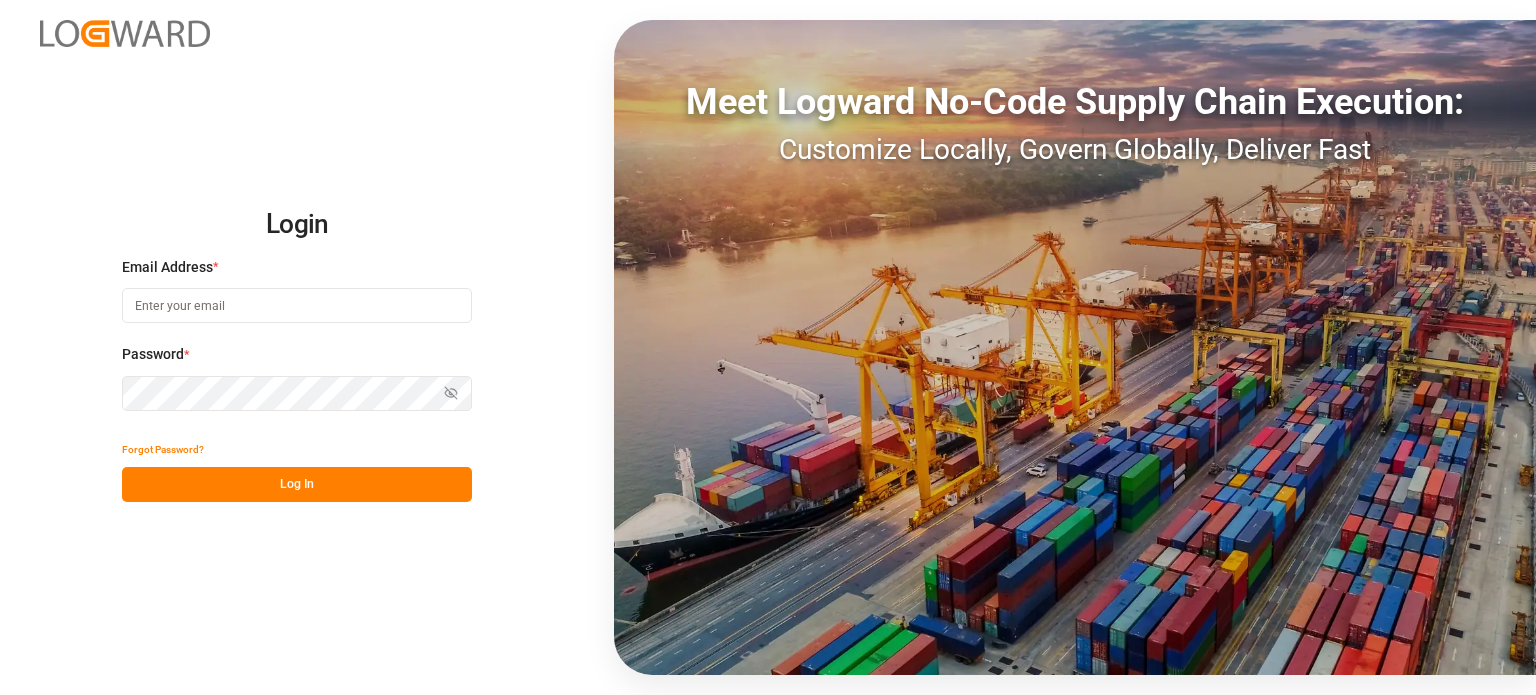 scroll, scrollTop: 0, scrollLeft: 0, axis: both 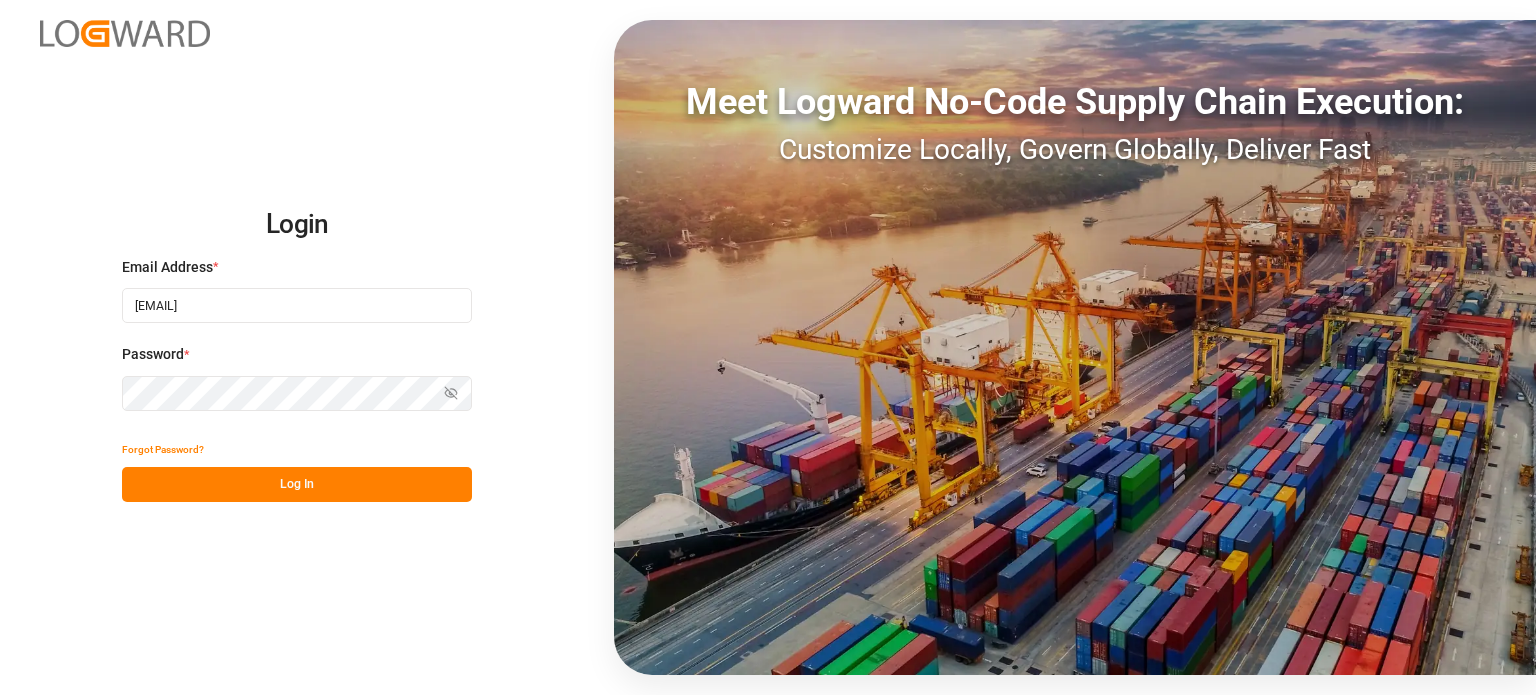 type on "[EMAIL]" 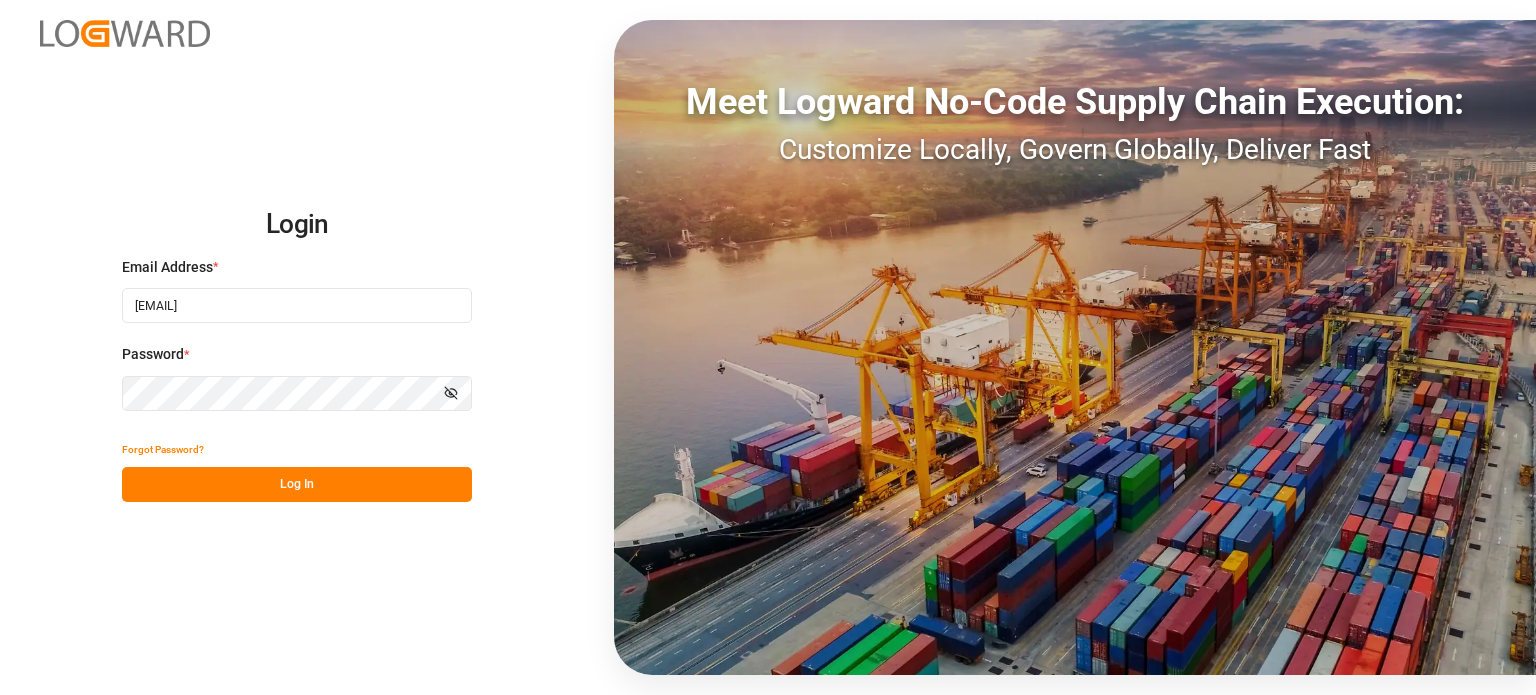 click on "Login Email Address * [EMAIL] Email is required. Password * Show password Password is required. Forgot Password? Log In Meet Logward No-Code Supply Chain Execution: Customize Locally, Govern Globally, Deliver Fast" at bounding box center [768, 347] 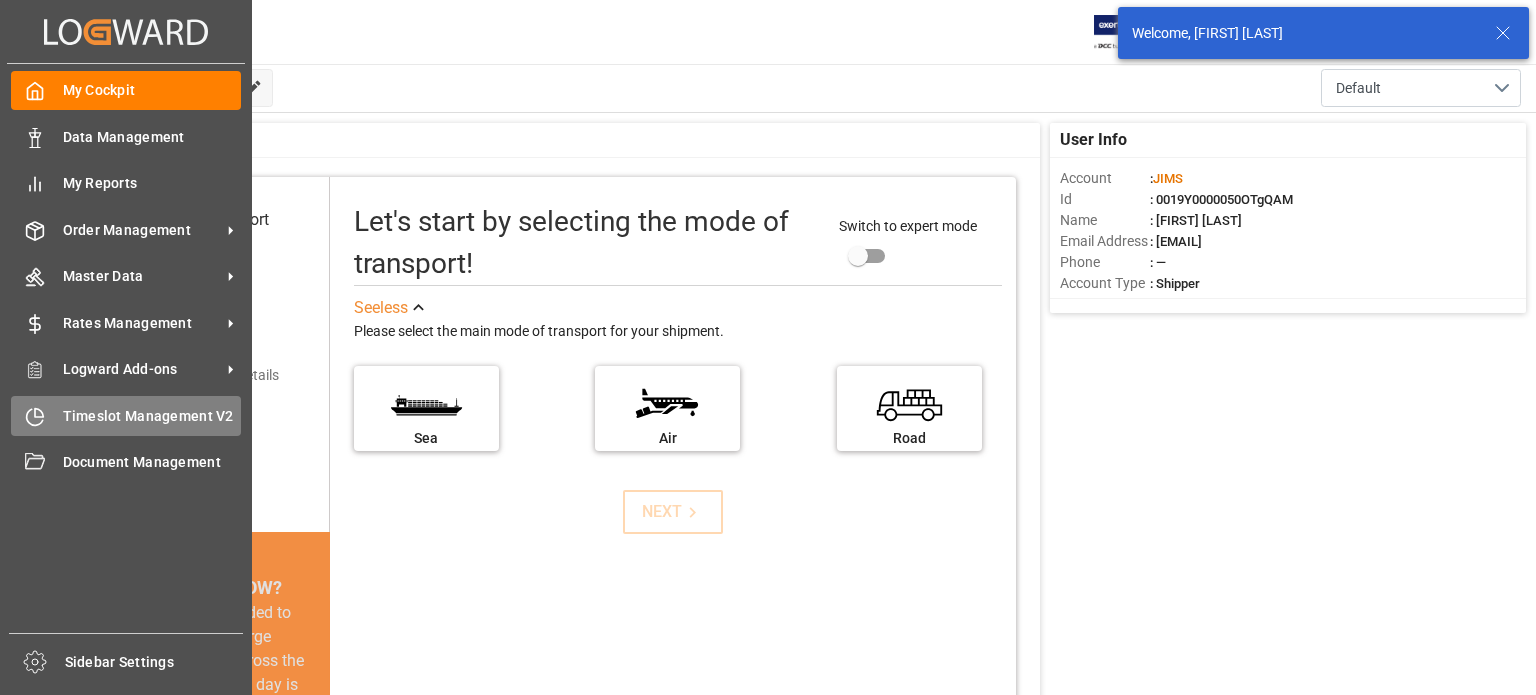 click on "Timeslot Management V2" at bounding box center [152, 416] 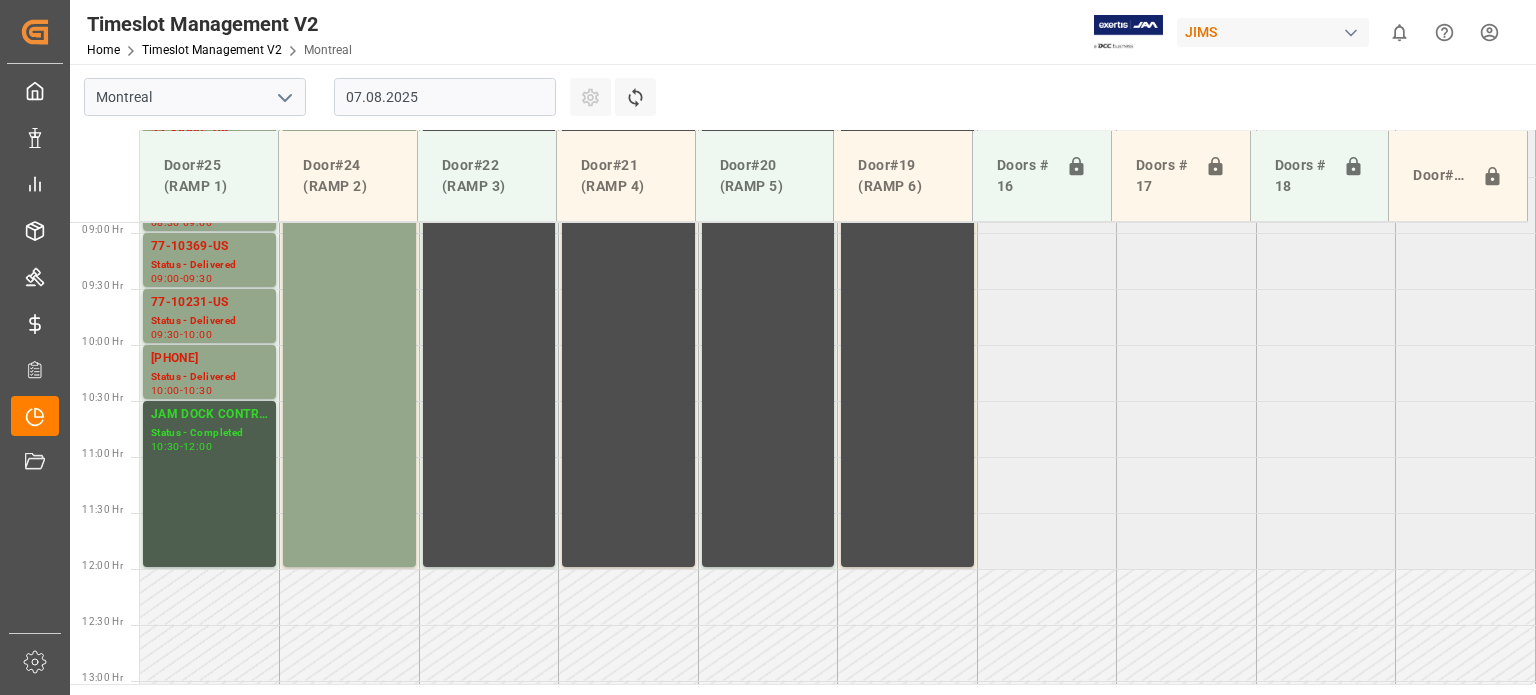 scroll, scrollTop: 1016, scrollLeft: 0, axis: vertical 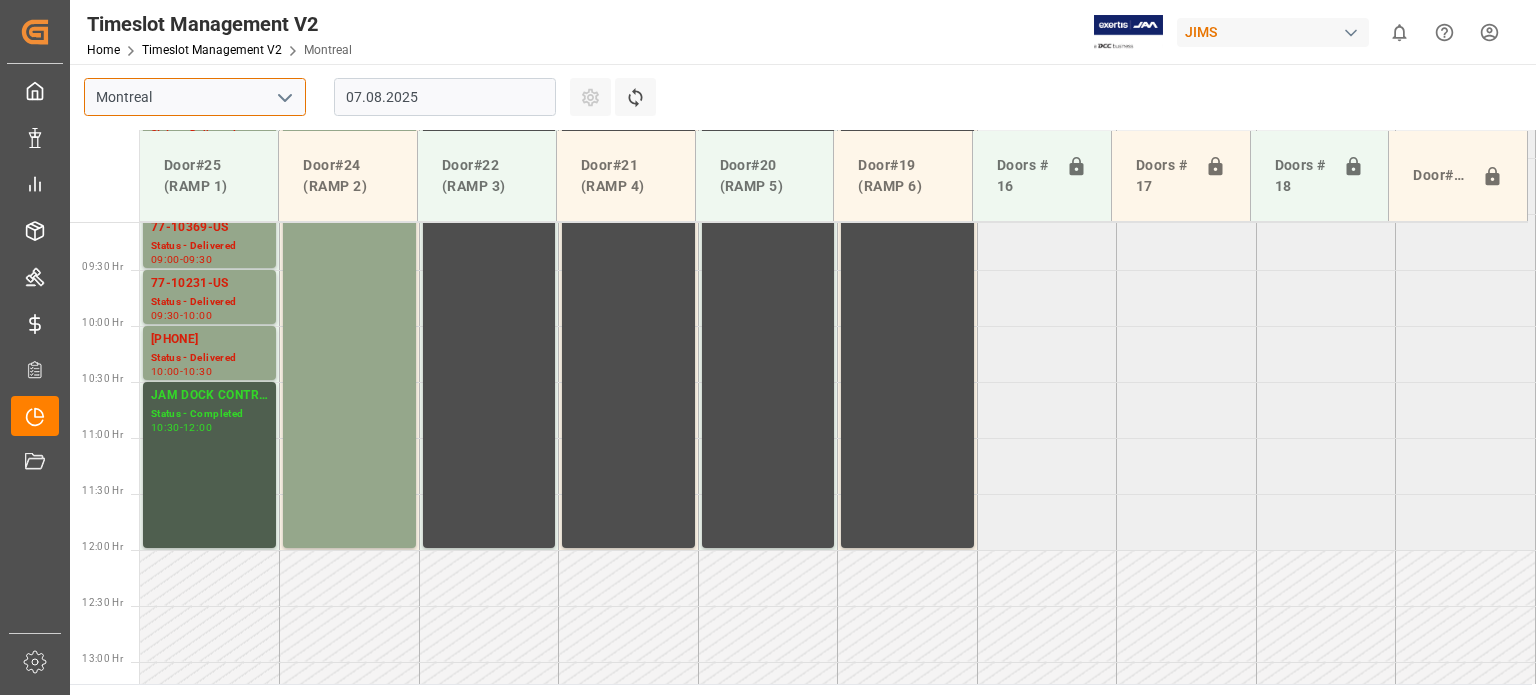 click on "Montreal" at bounding box center (195, 97) 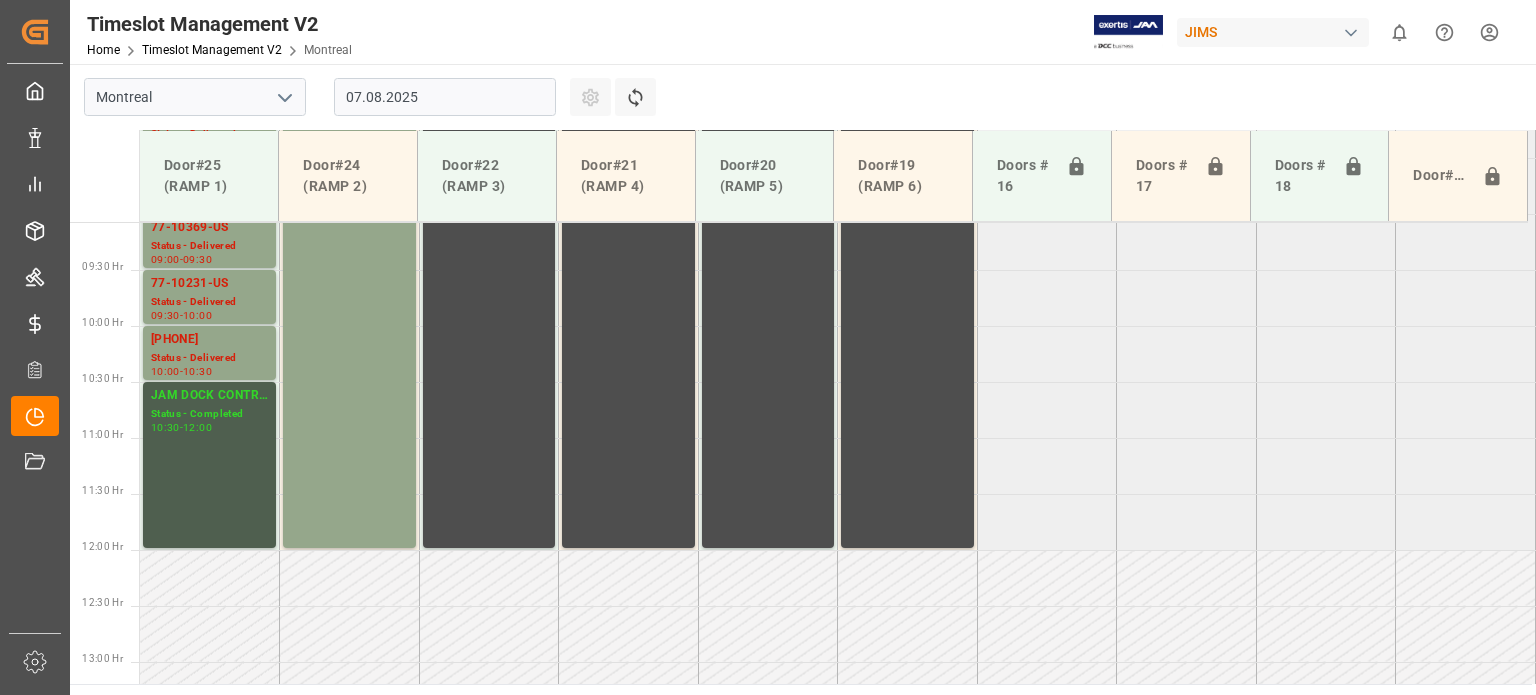click 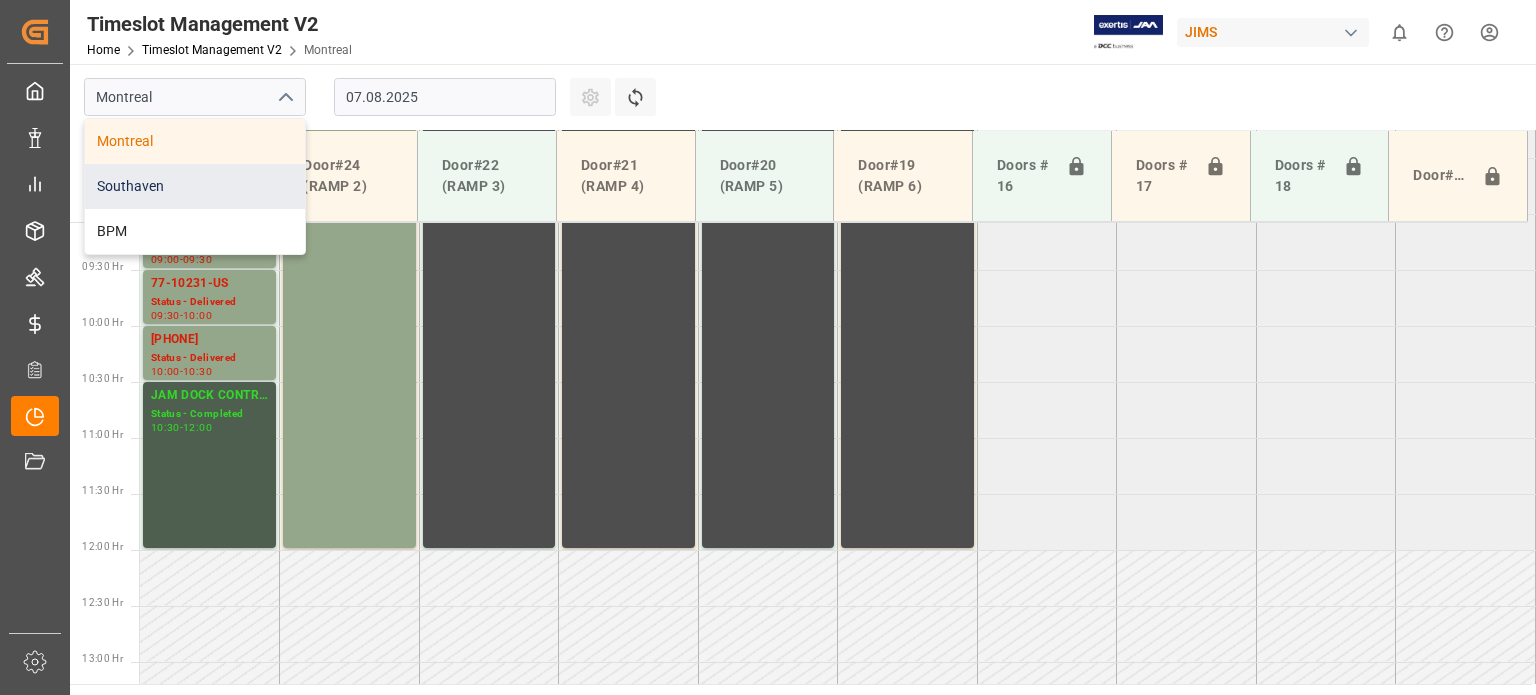 click on "Southaven" at bounding box center (195, 186) 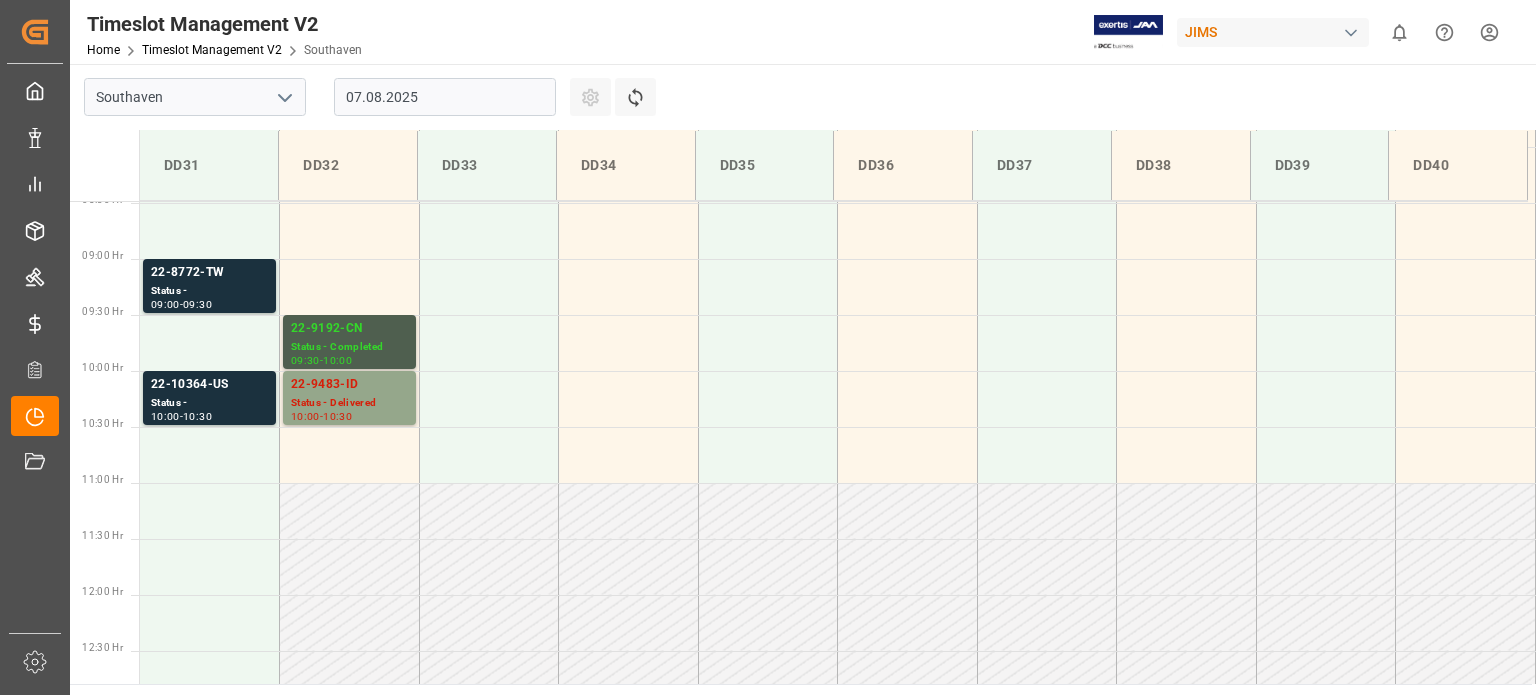 scroll, scrollTop: 995, scrollLeft: 0, axis: vertical 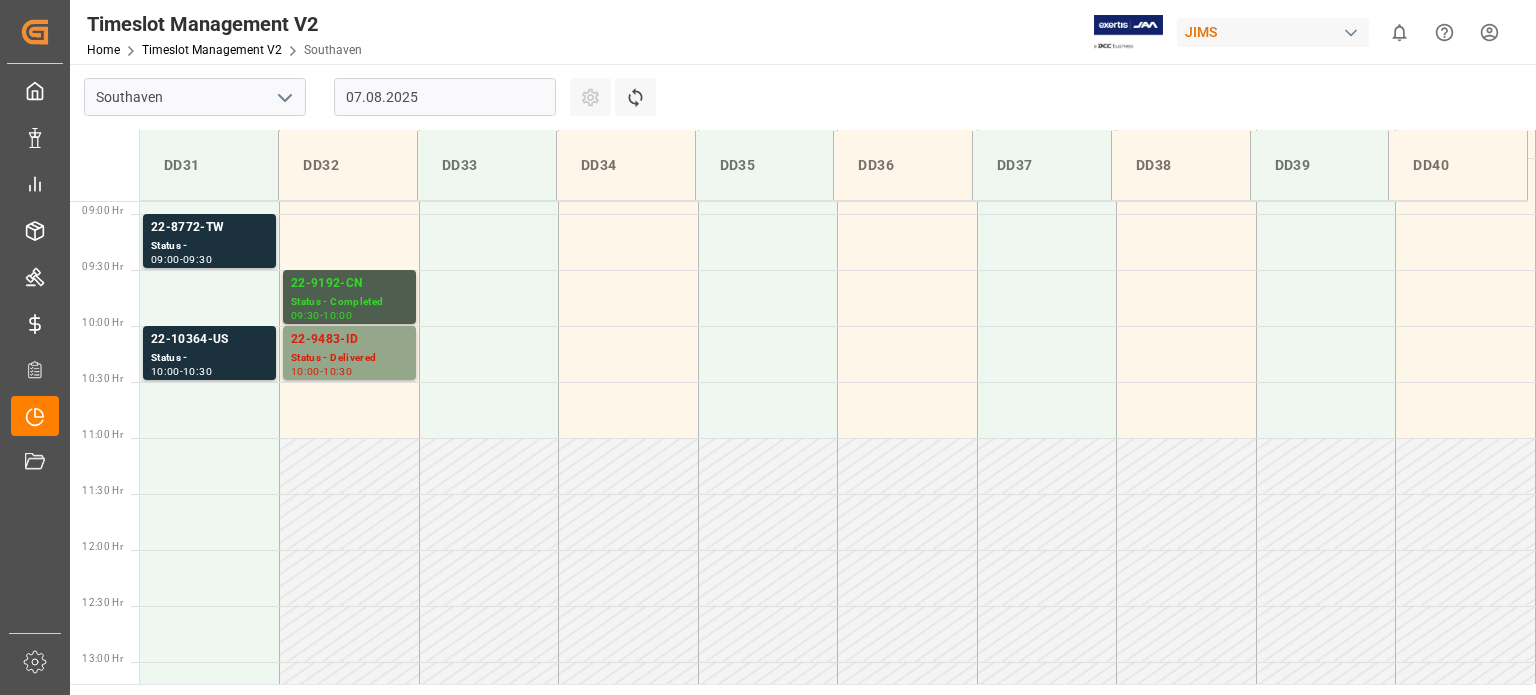 click on "07.08.2025" at bounding box center (445, 97) 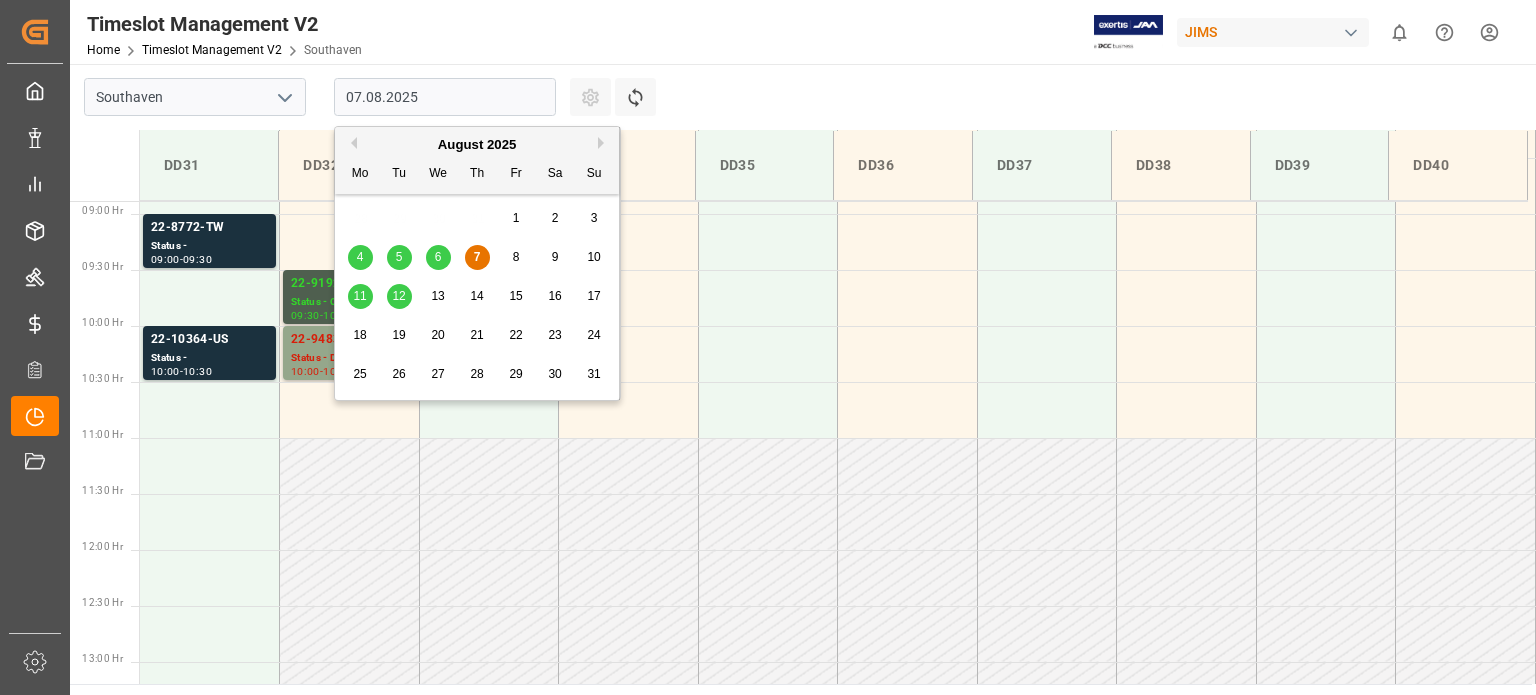click on "12" at bounding box center (398, 296) 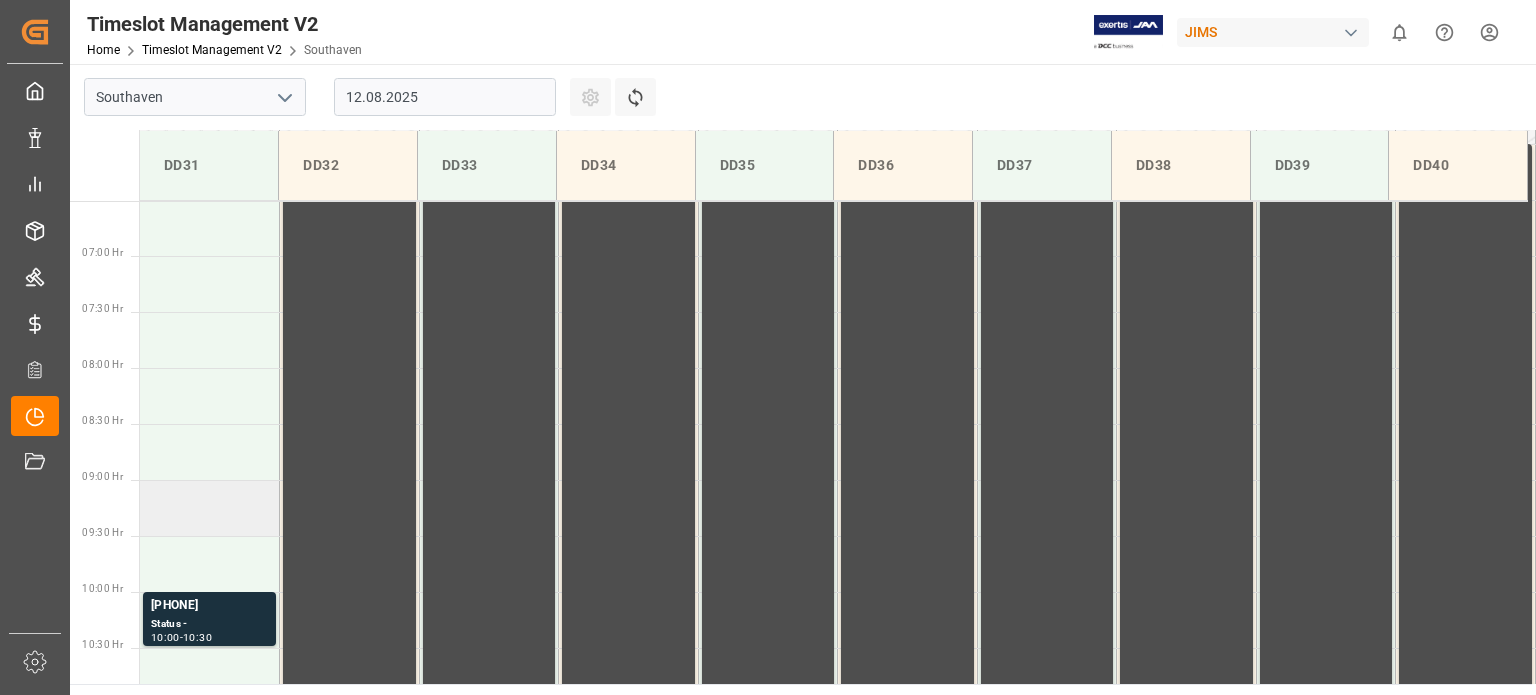scroll, scrollTop: 695, scrollLeft: 0, axis: vertical 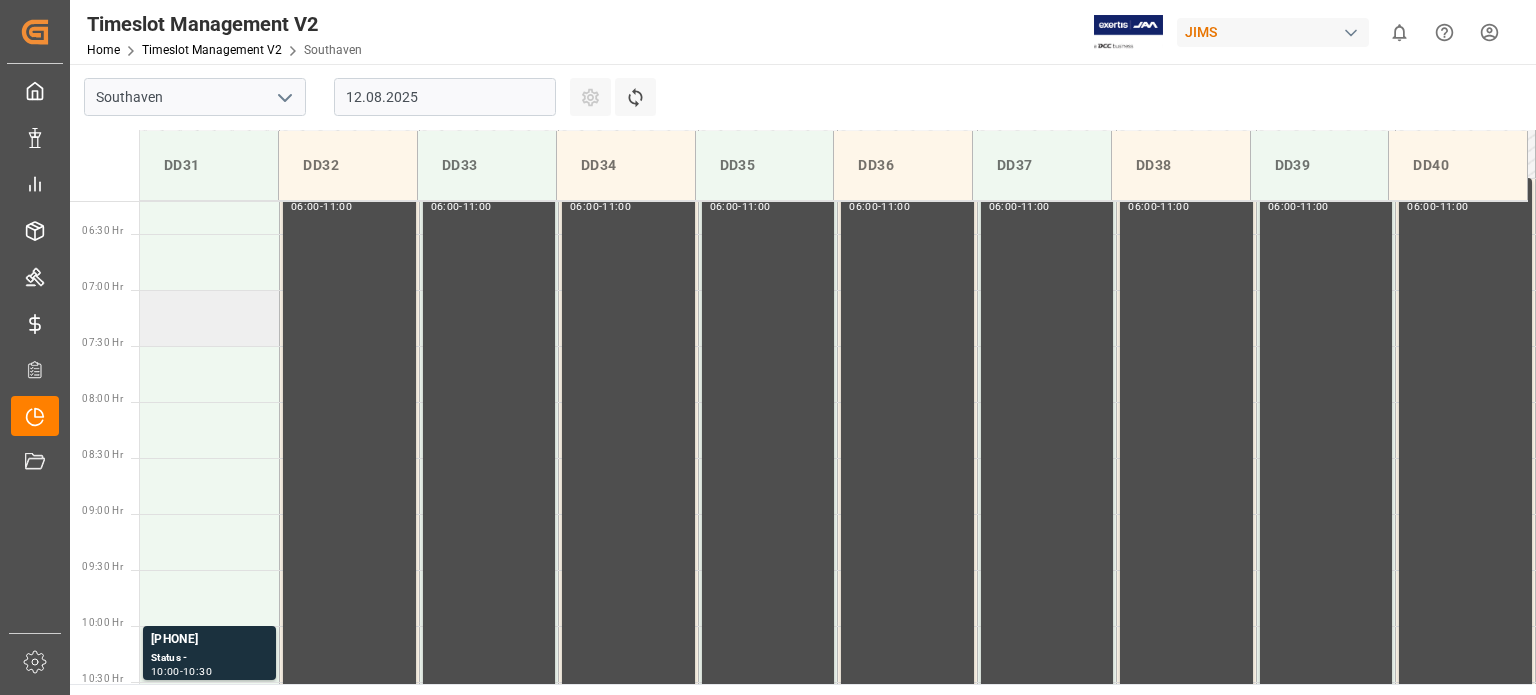 click at bounding box center [210, 318] 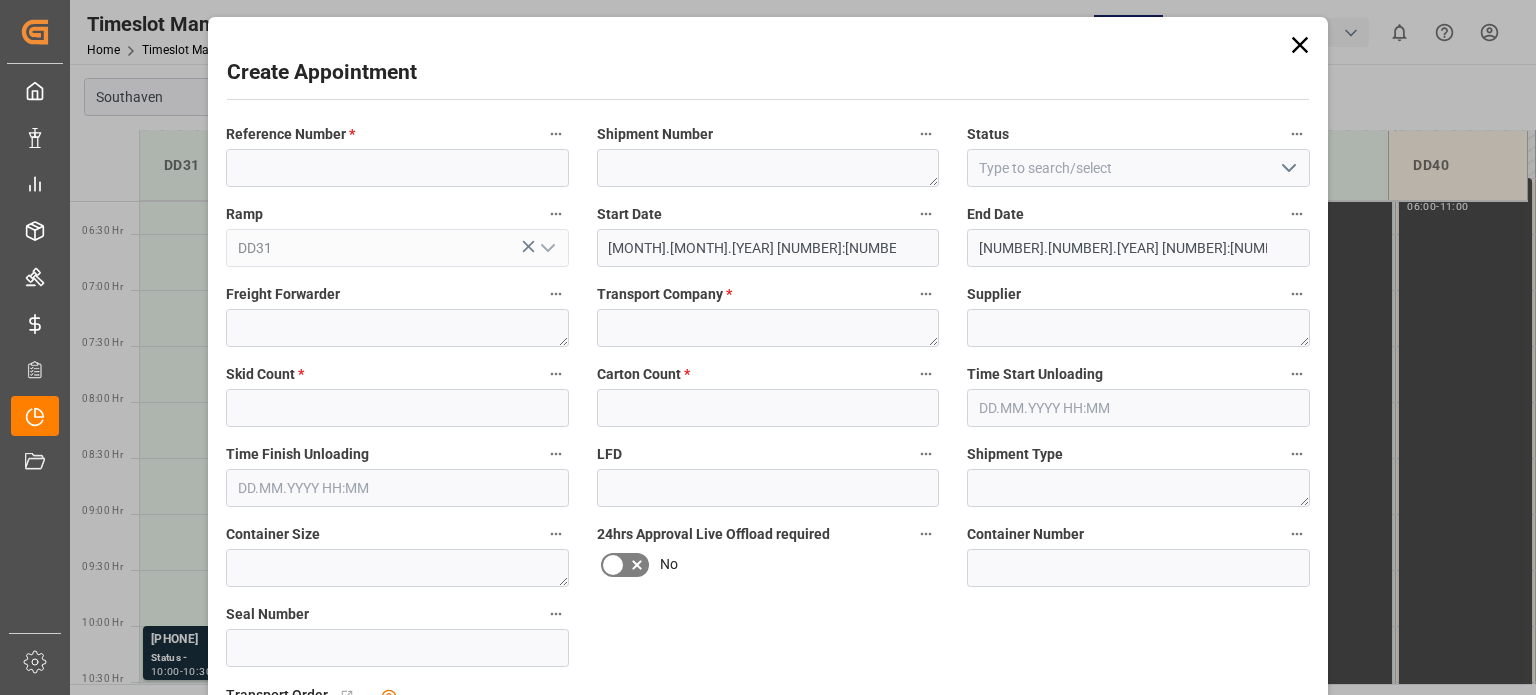 type on "[MONTH].[MONTH].[YEAR] [NUMBER]:[NUMBER]" 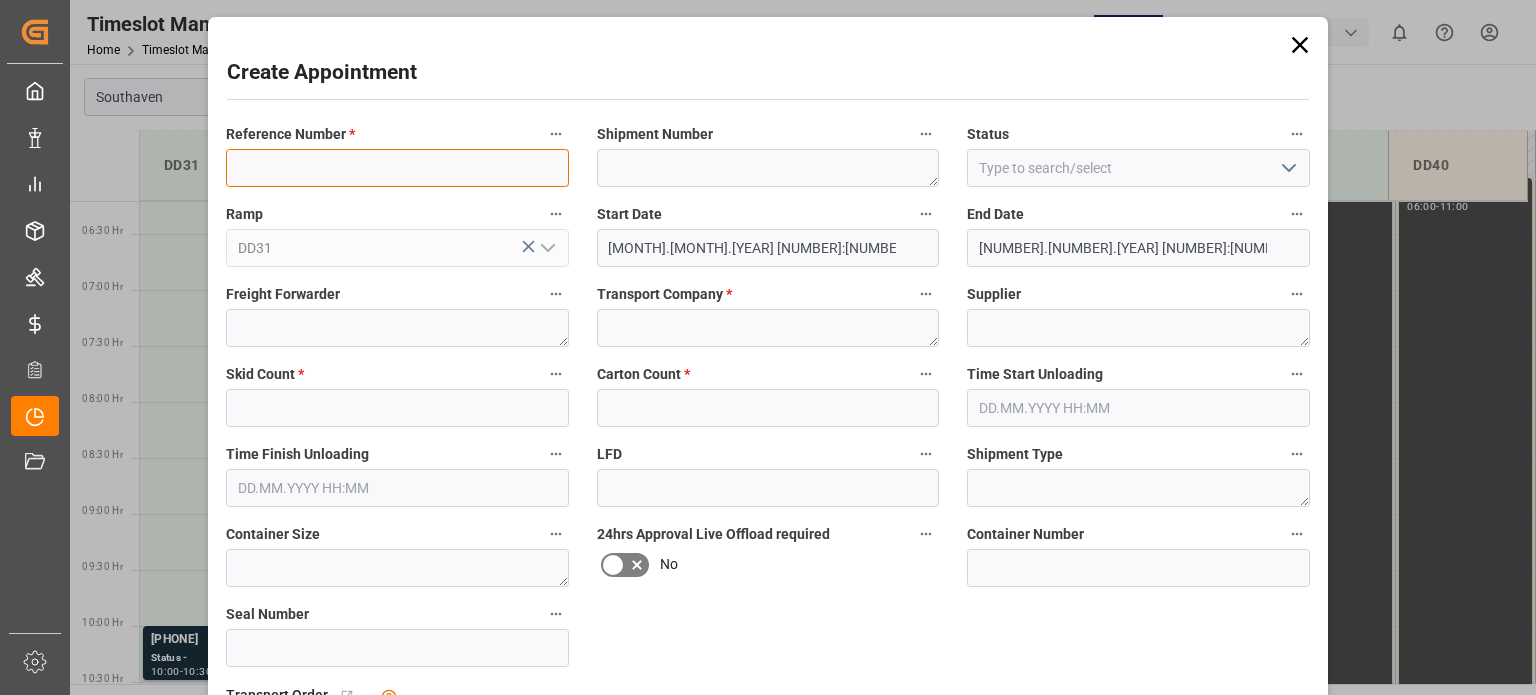 click at bounding box center [397, 168] 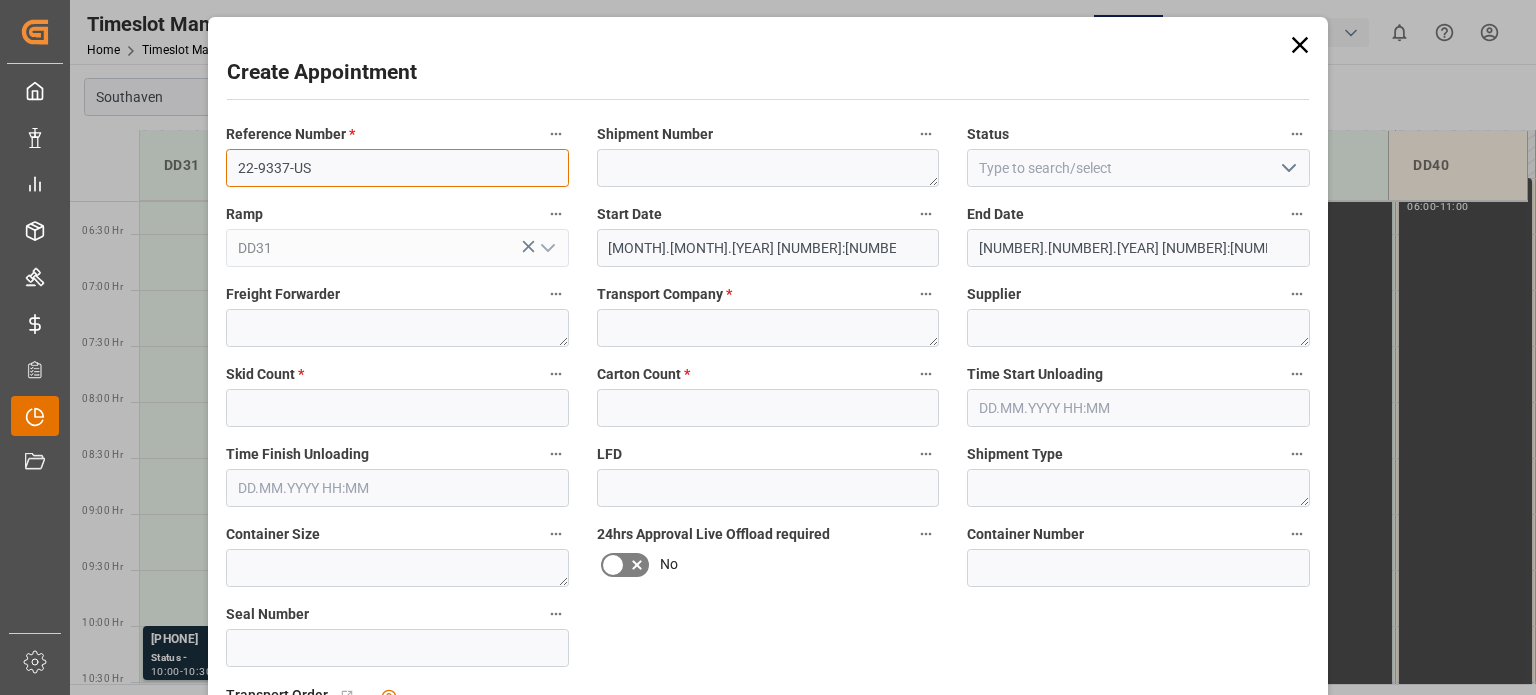 type on "22-9337-US" 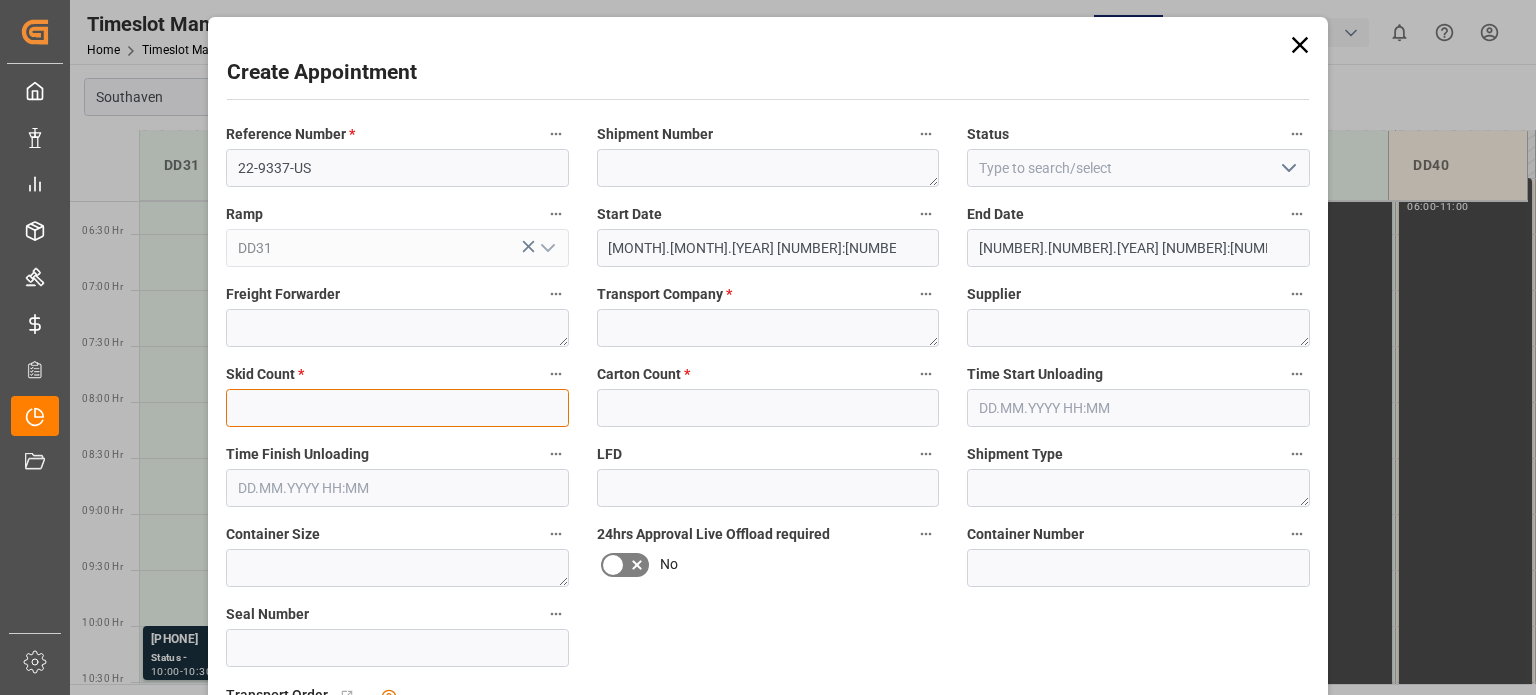 click at bounding box center [397, 408] 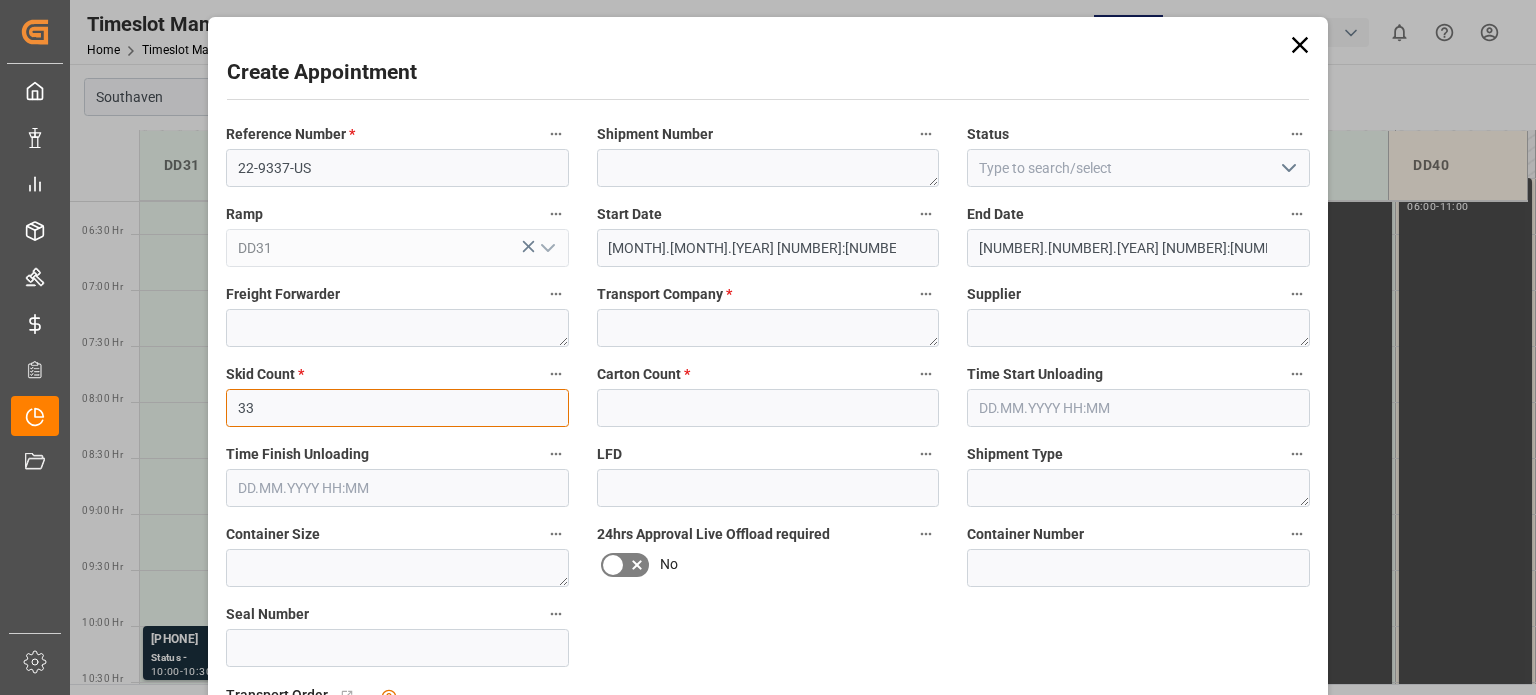 type on "33" 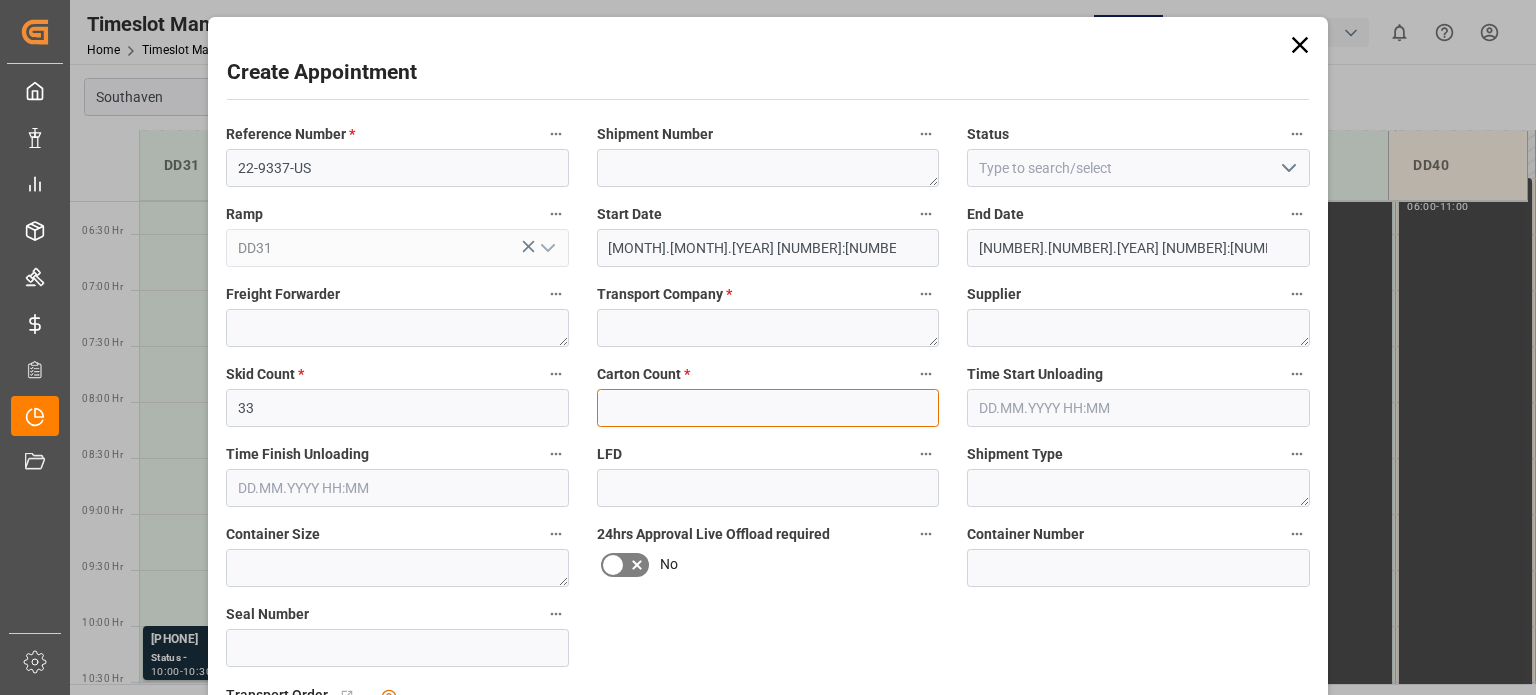 click at bounding box center (768, 408) 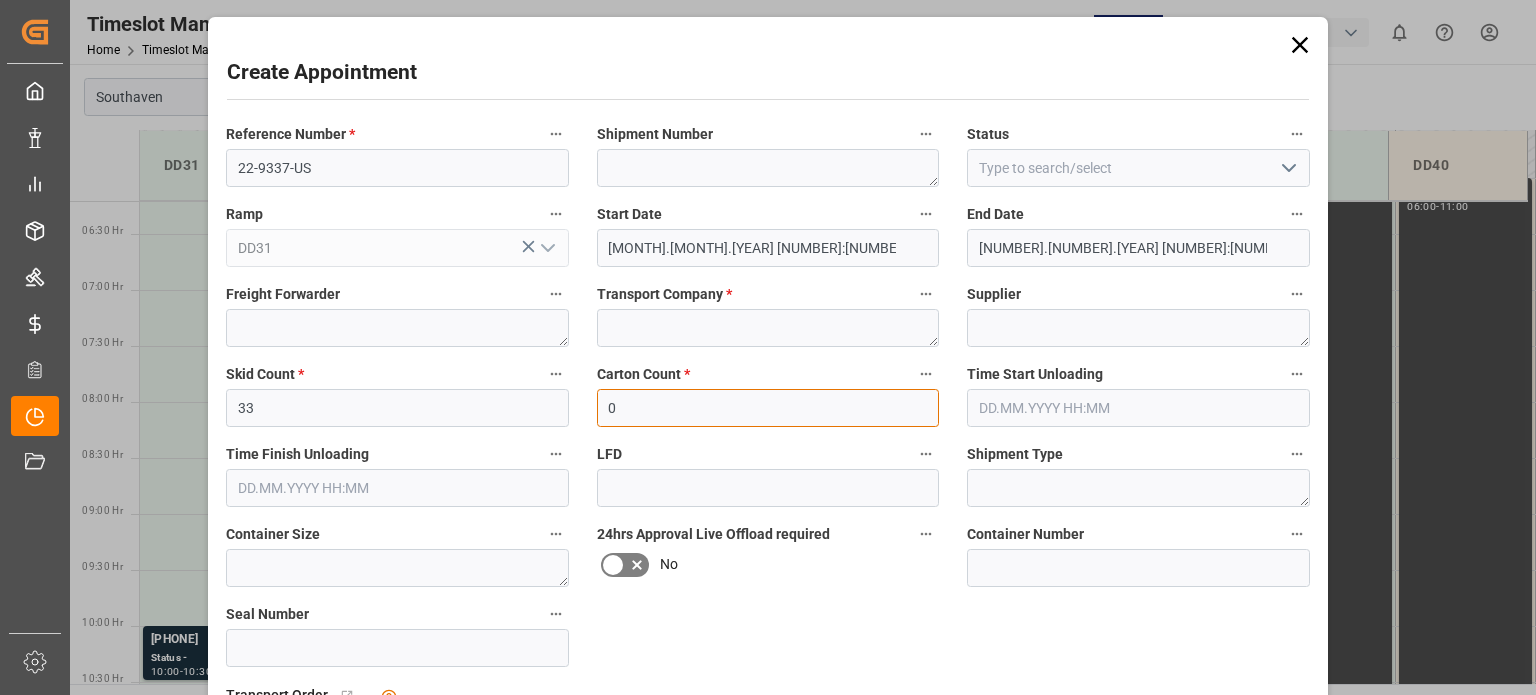 type on "0" 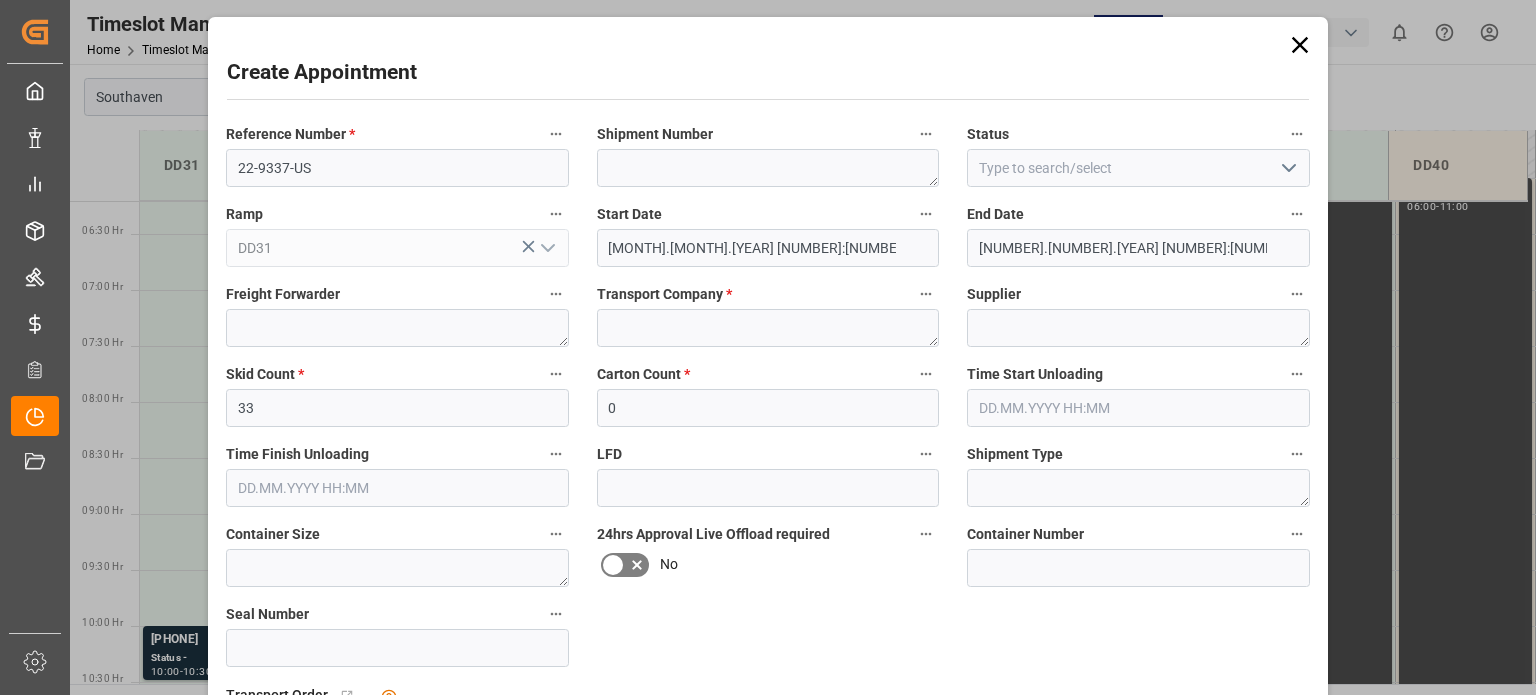 click on "Reference Number   *   [PHONE] Shipment Number     Status     Ramp     DD31 Start Date     [MONTH].[MONTH].[YEAR] [NUMBER]:[NUMBER] End Date     [MONTH].[MONTH].[YEAR] [NUMBER]:[NUMBER] Freight Forwarder     Transport Company   *   Supplier     Skid Count   *   33 Carton Count   *   0 Time Start Unloading     Time Finish Unloading     LFD     Shipment Type     Container Size     24hrs Approval Live Offload required     No Container Number     Seal Number       Transport Order     No child Object linked JAM Reference Number Equals Please add Link Field data to enable search Show Additional Columns
Drag here to set row groups Drag here to set column labels
Action" at bounding box center (768, 620) 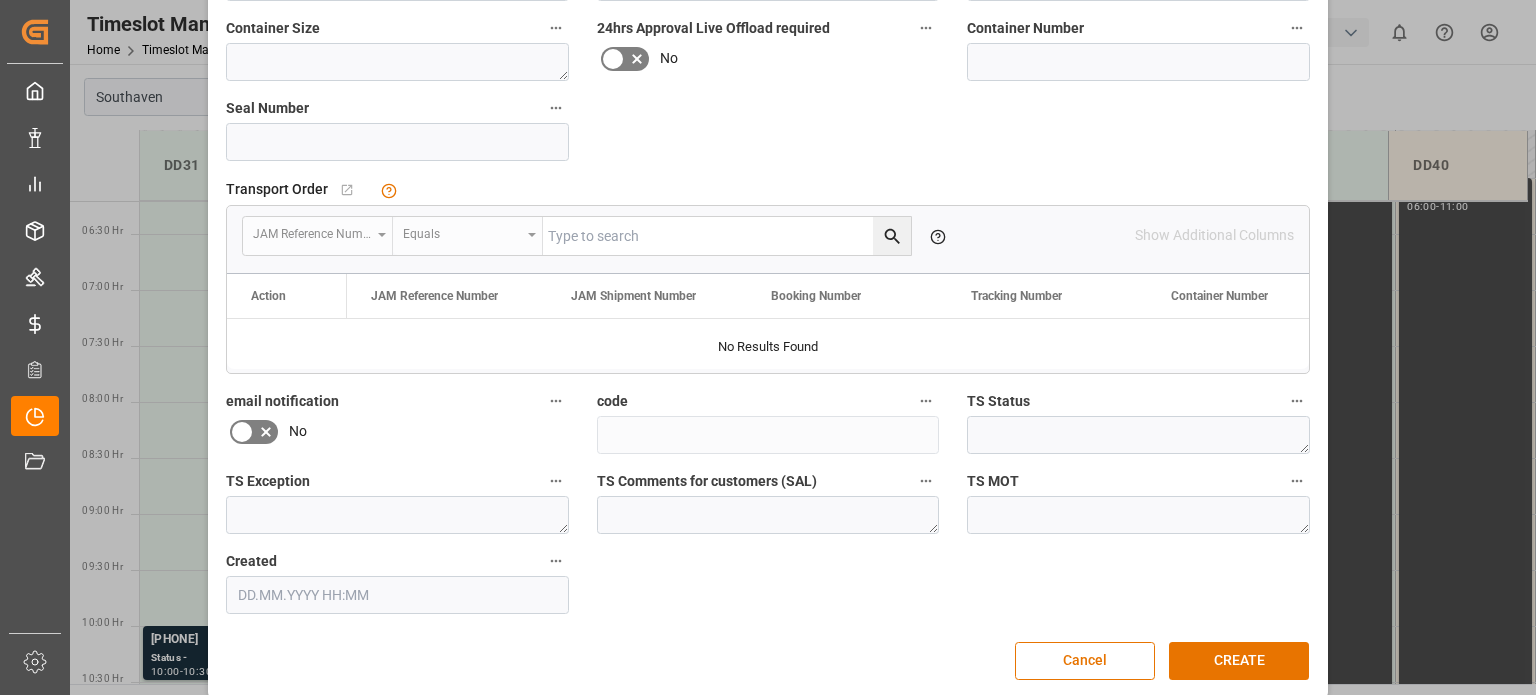 scroll, scrollTop: 525, scrollLeft: 0, axis: vertical 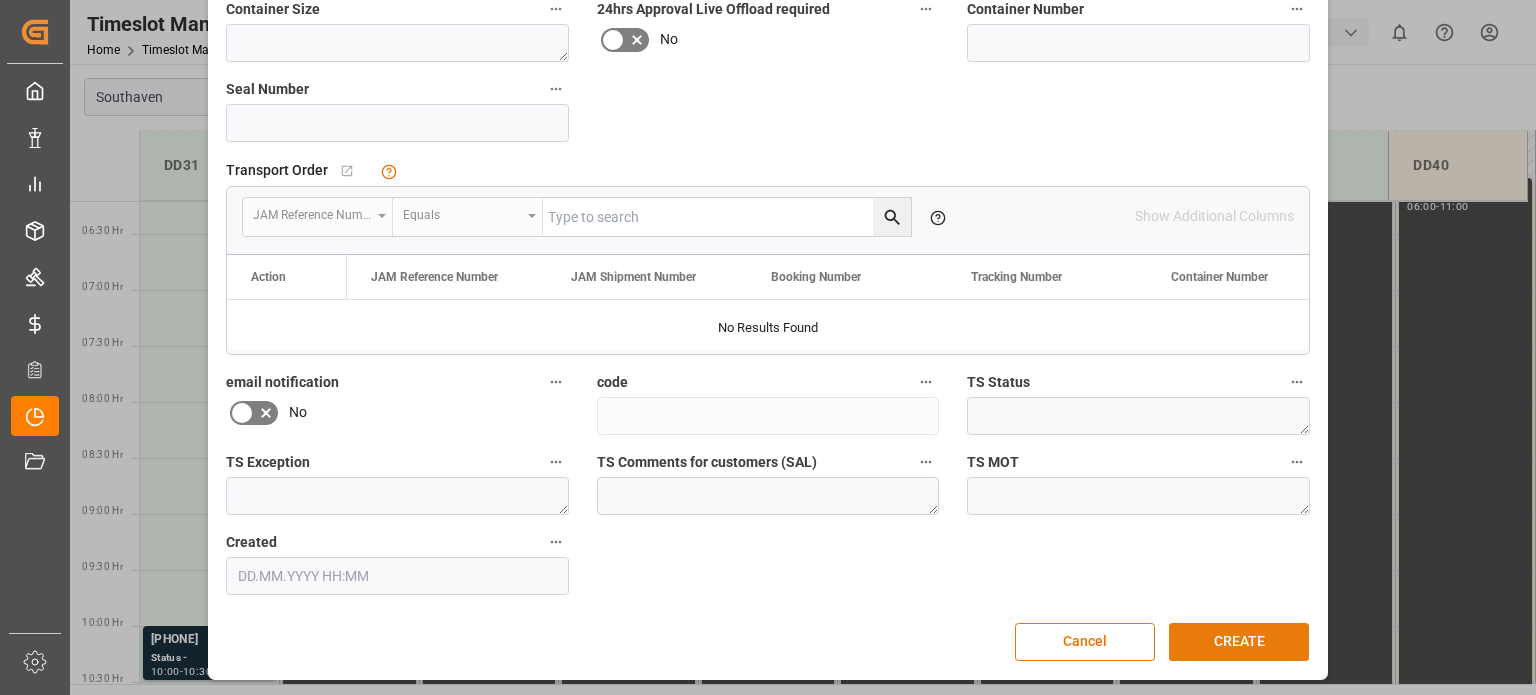 click on "CREATE" at bounding box center [1239, 642] 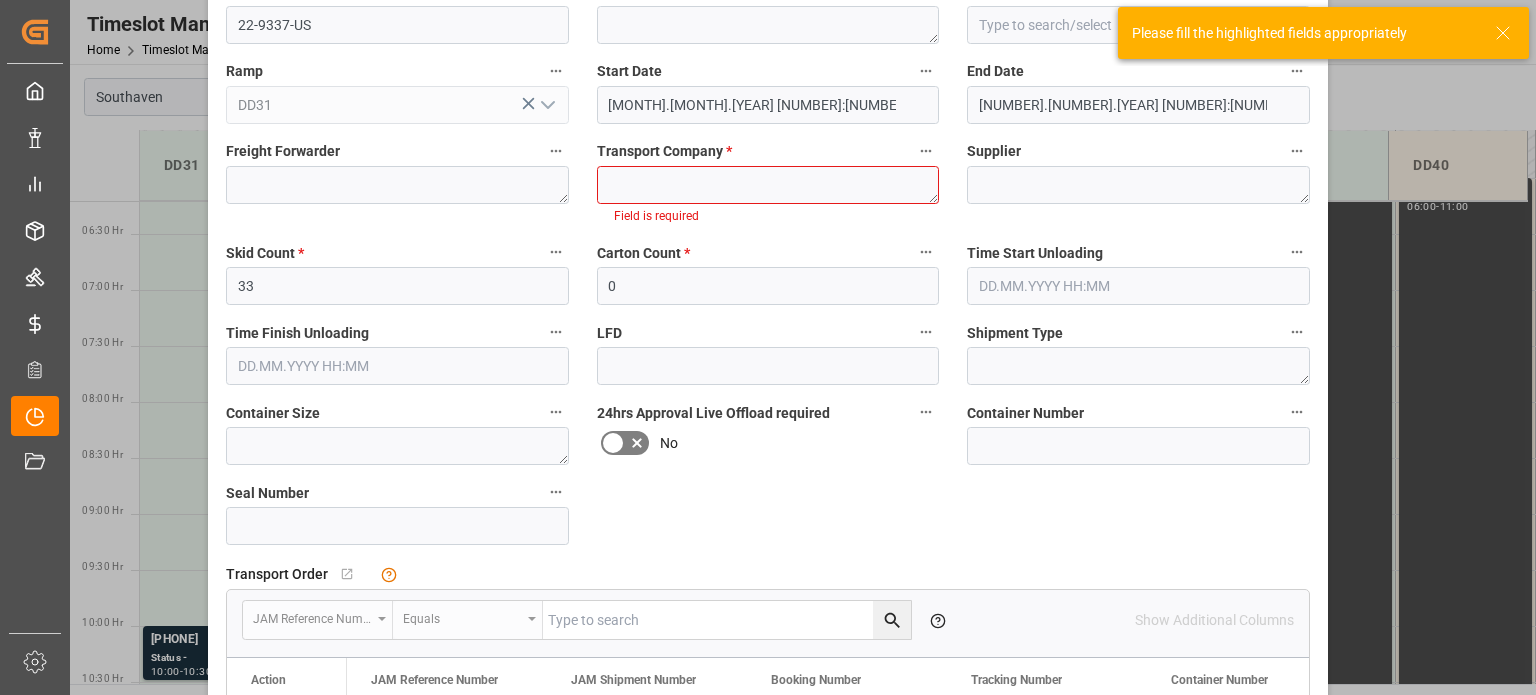 scroll, scrollTop: 47, scrollLeft: 0, axis: vertical 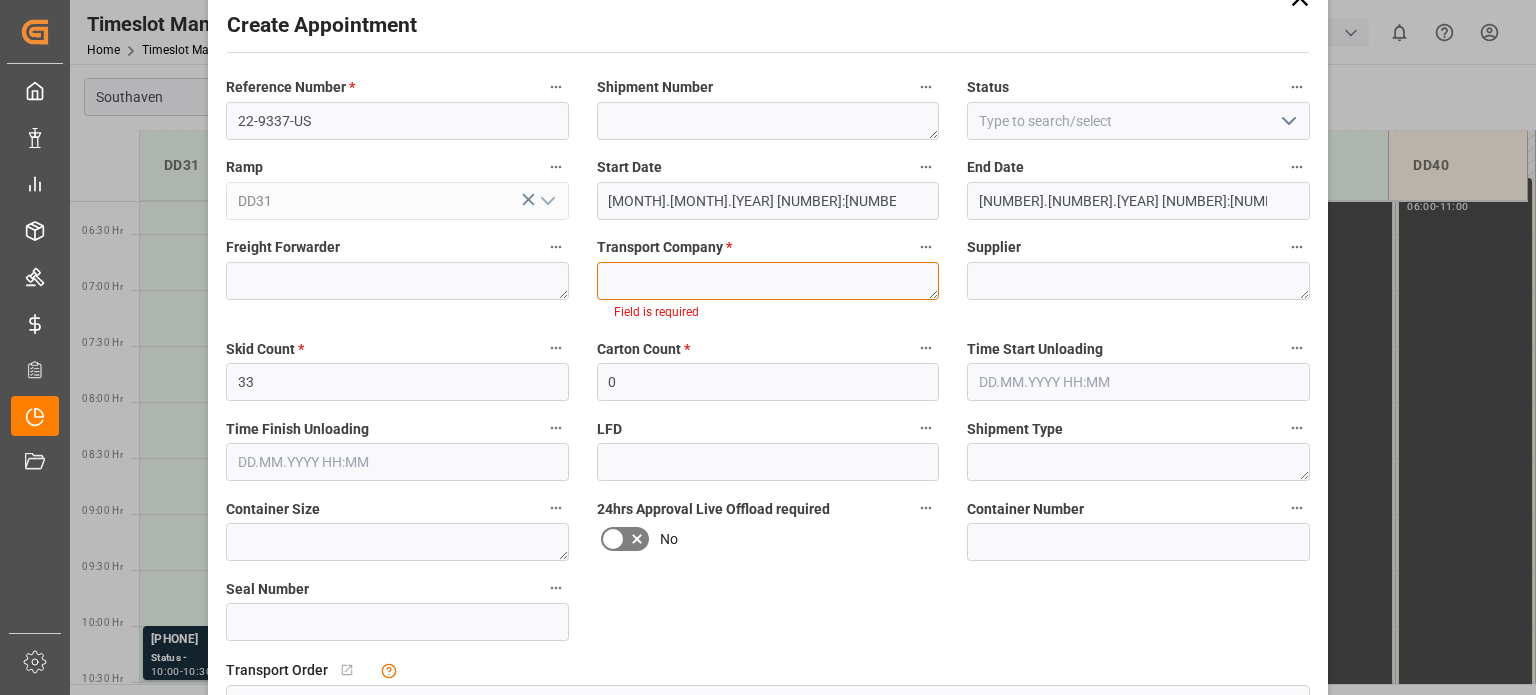 click at bounding box center [768, 281] 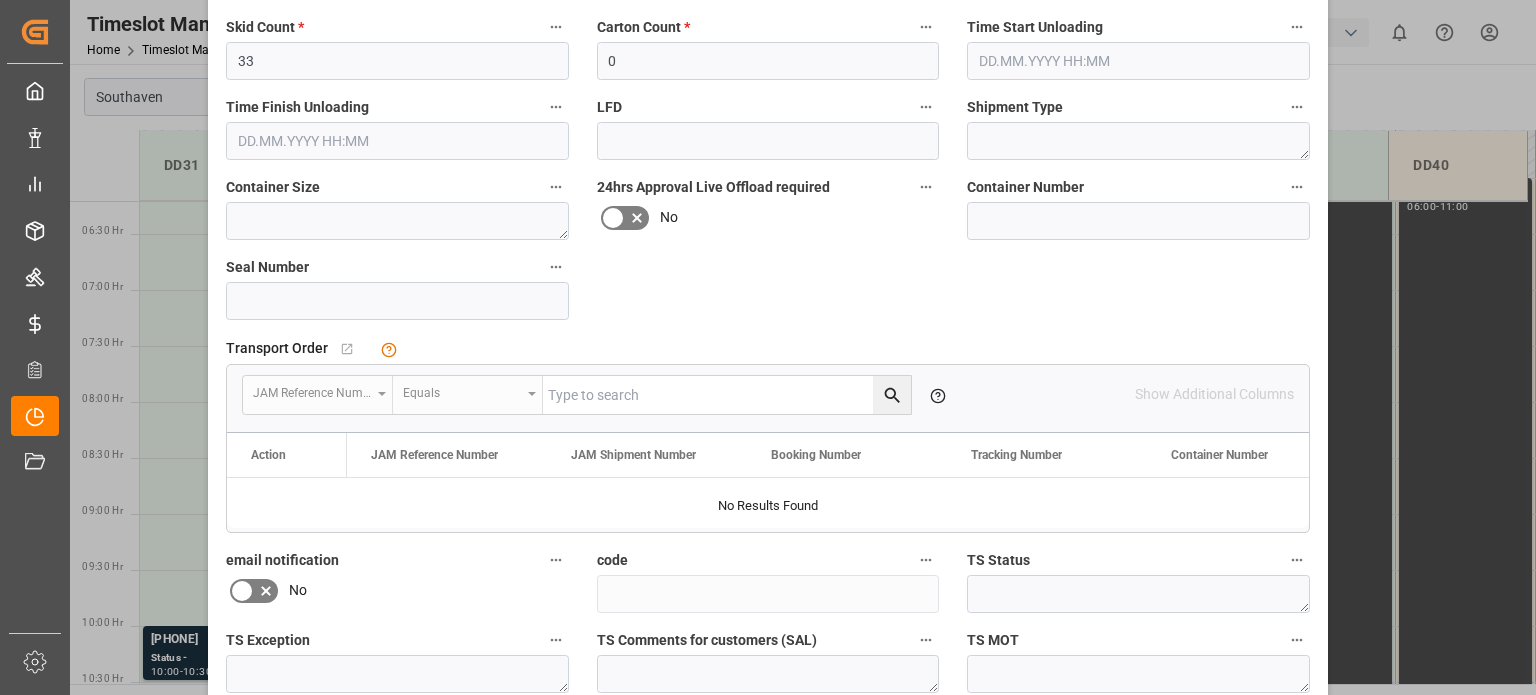 scroll, scrollTop: 525, scrollLeft: 0, axis: vertical 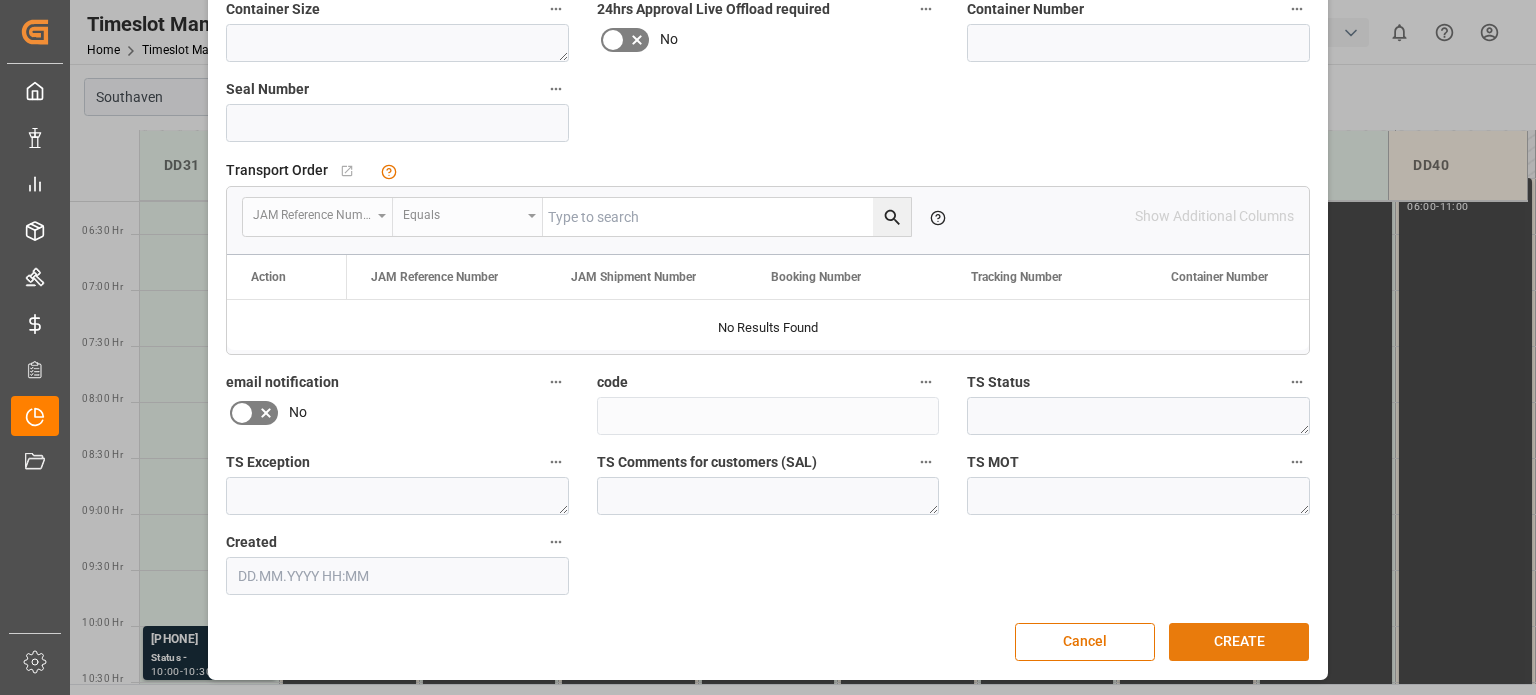 type on "[FIRST] [LAST] [LAST]" 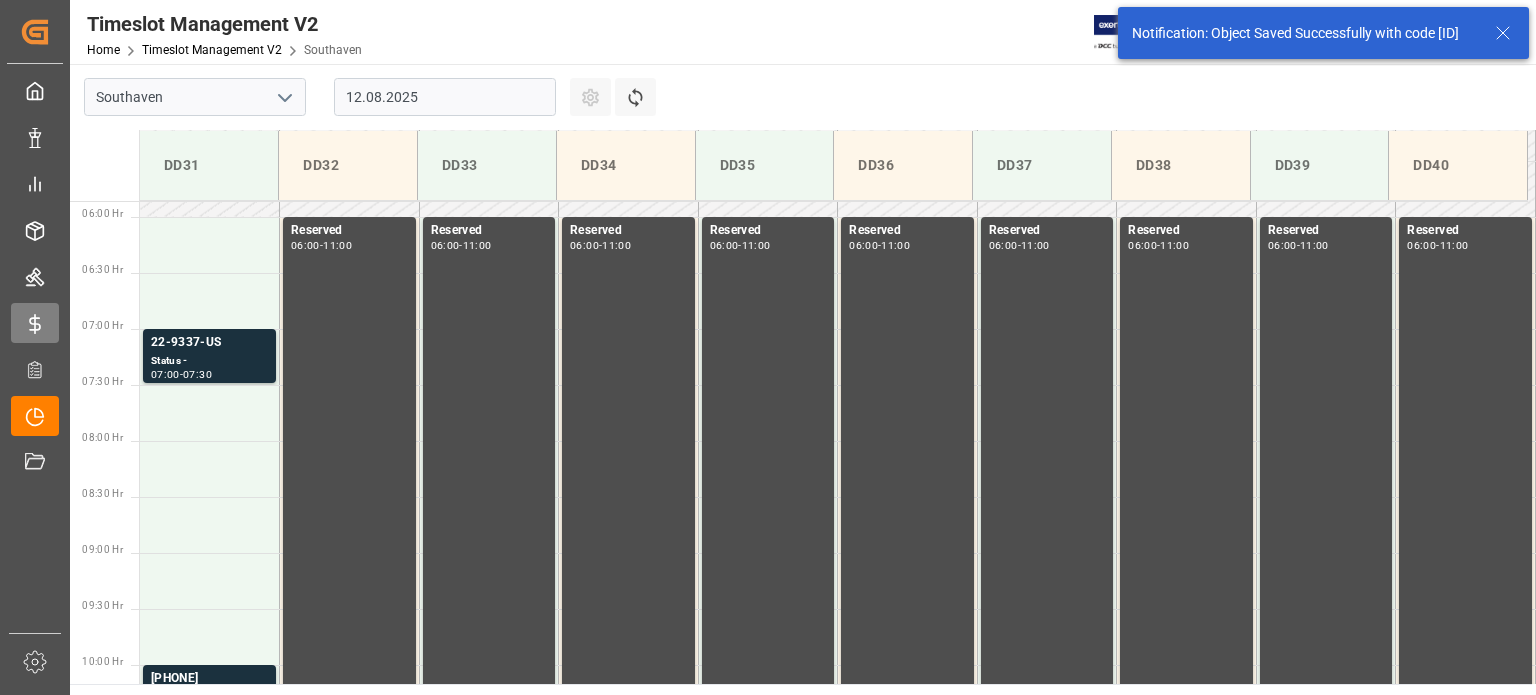 scroll, scrollTop: 659, scrollLeft: 0, axis: vertical 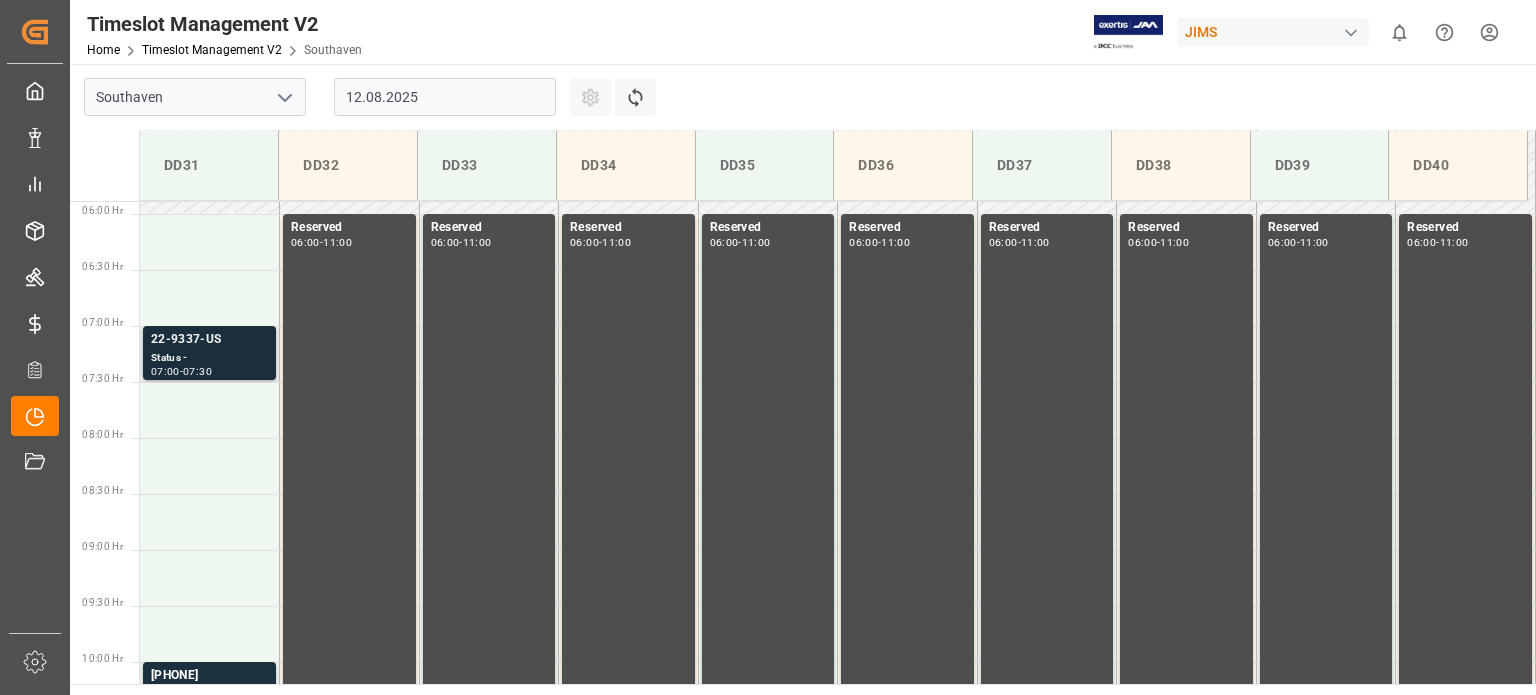 click on "Status -" at bounding box center [209, 358] 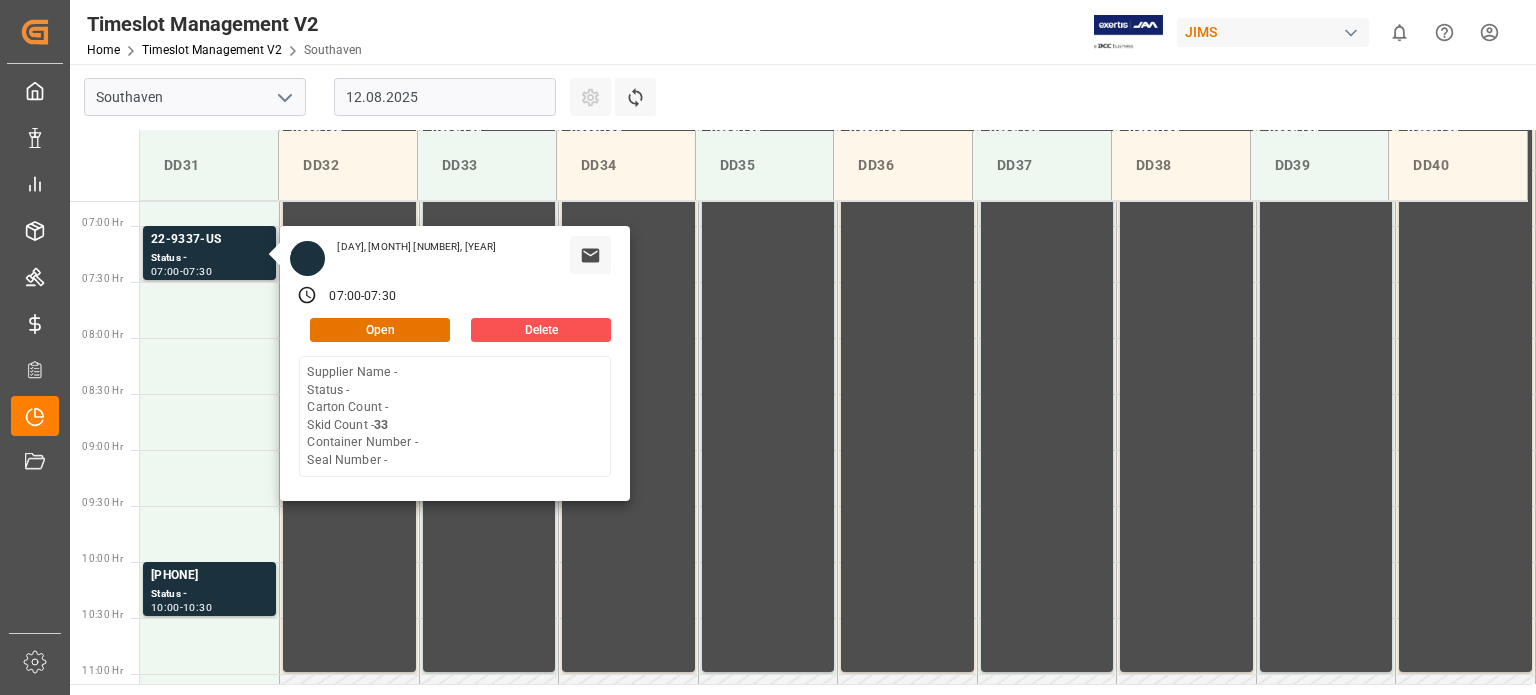 scroll, scrollTop: 659, scrollLeft: 0, axis: vertical 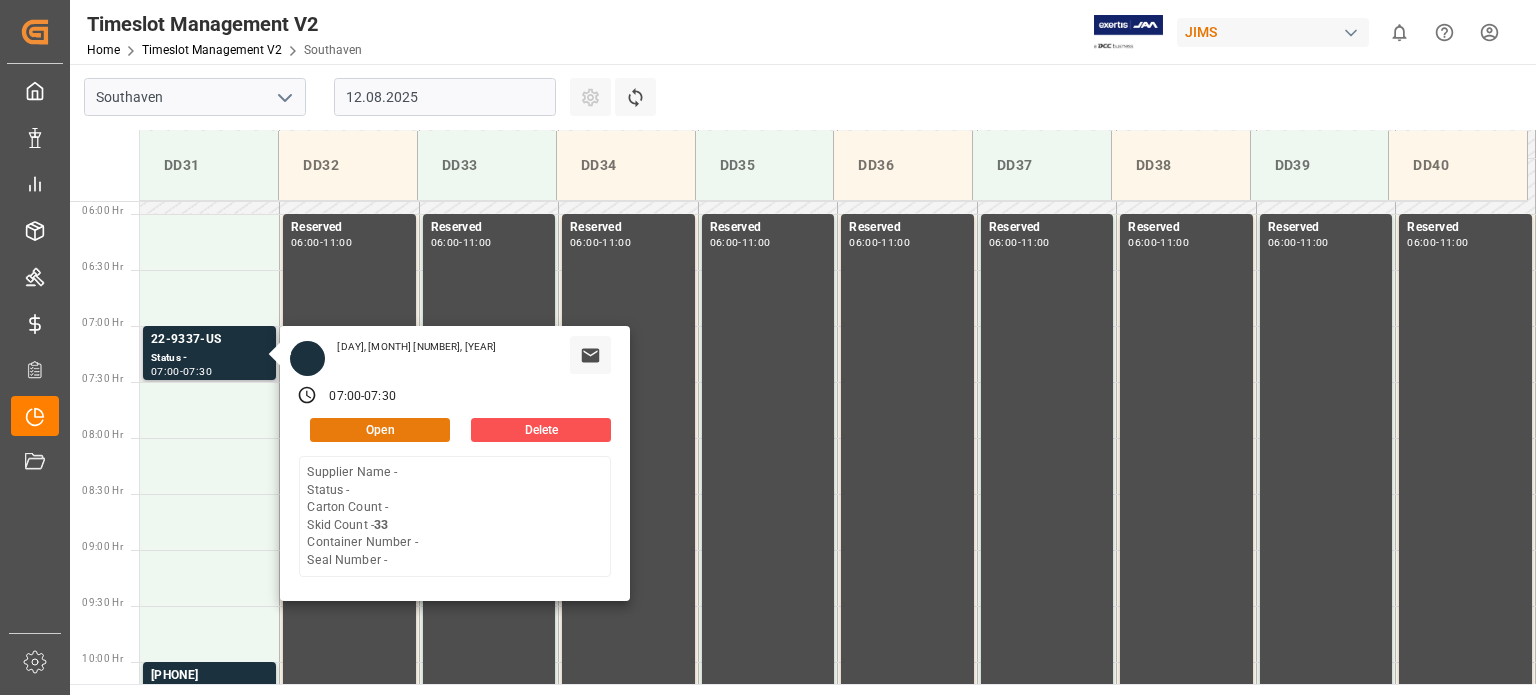 click on "Open" at bounding box center [380, 430] 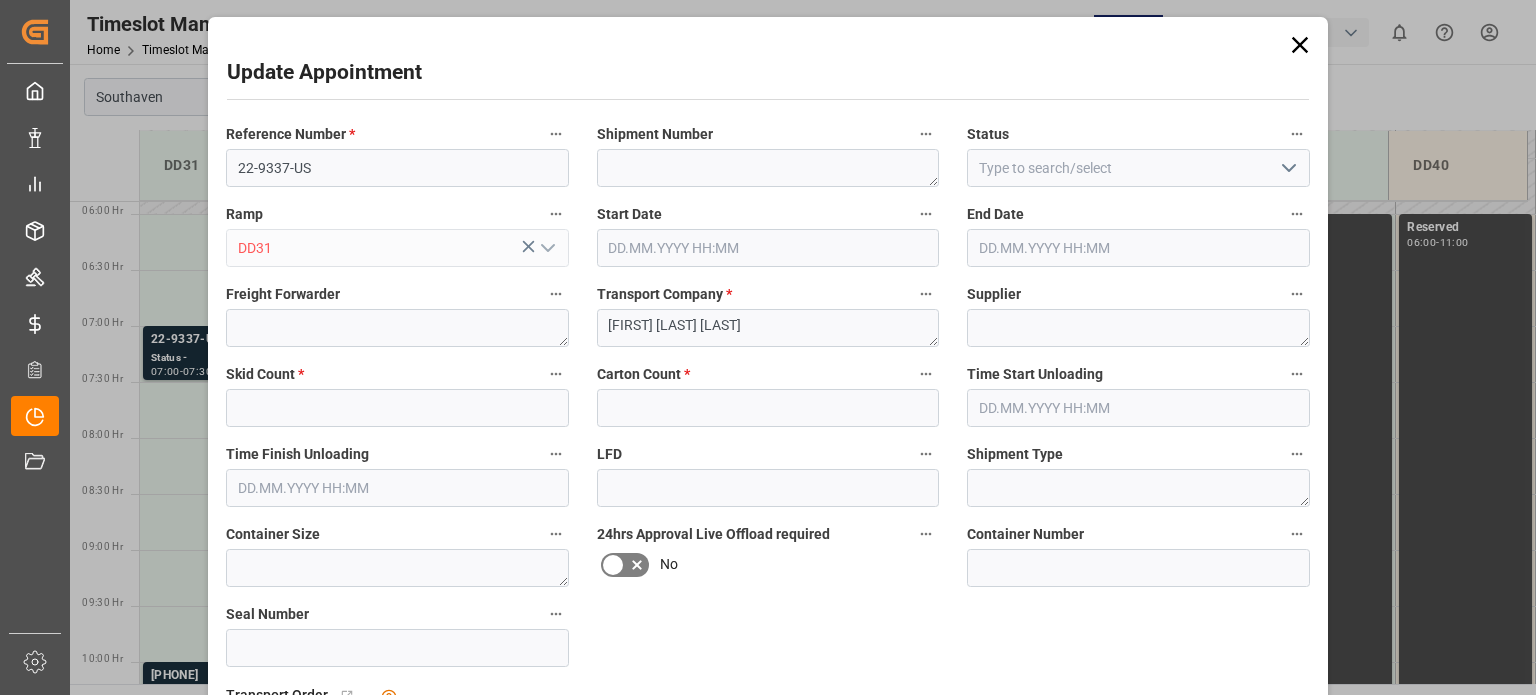 type on "33" 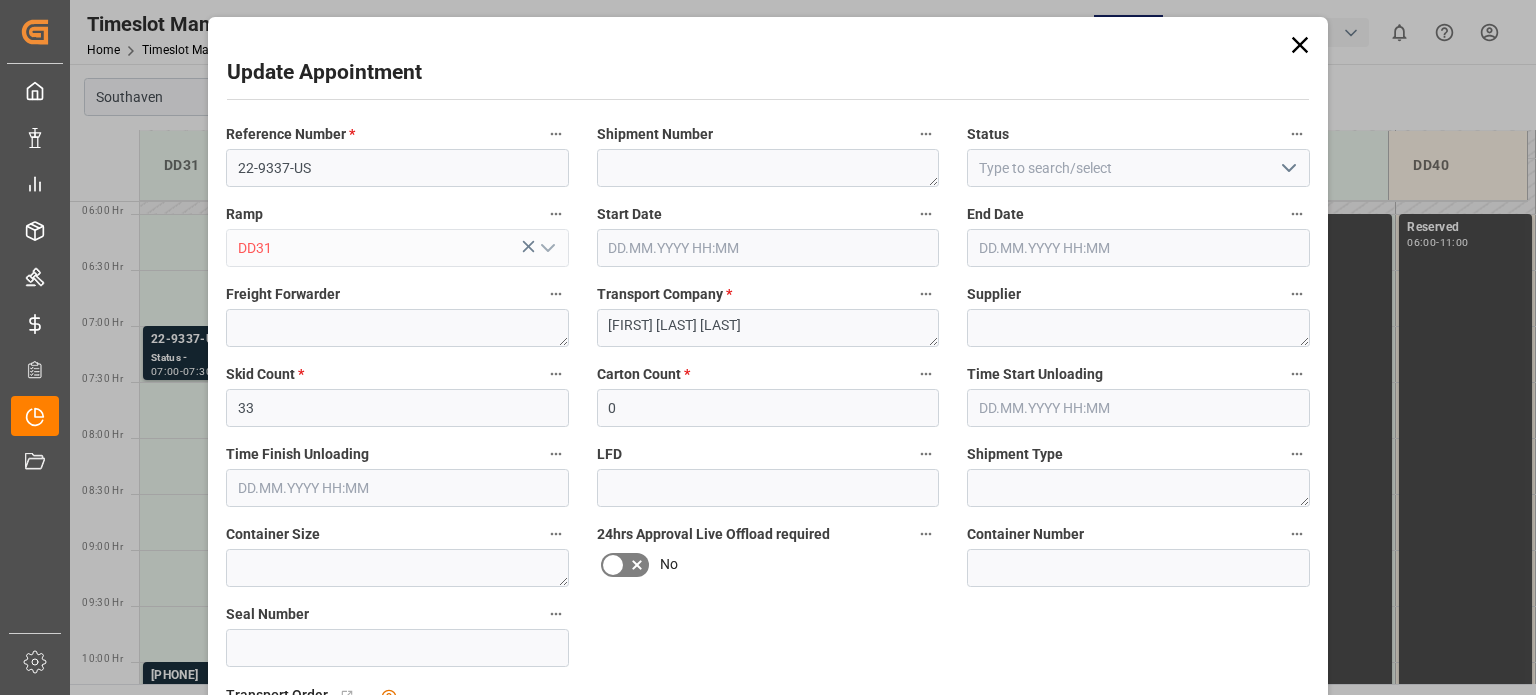 type on "[MONTH].[MONTH].[YEAR] [NUMBER]:[NUMBER]" 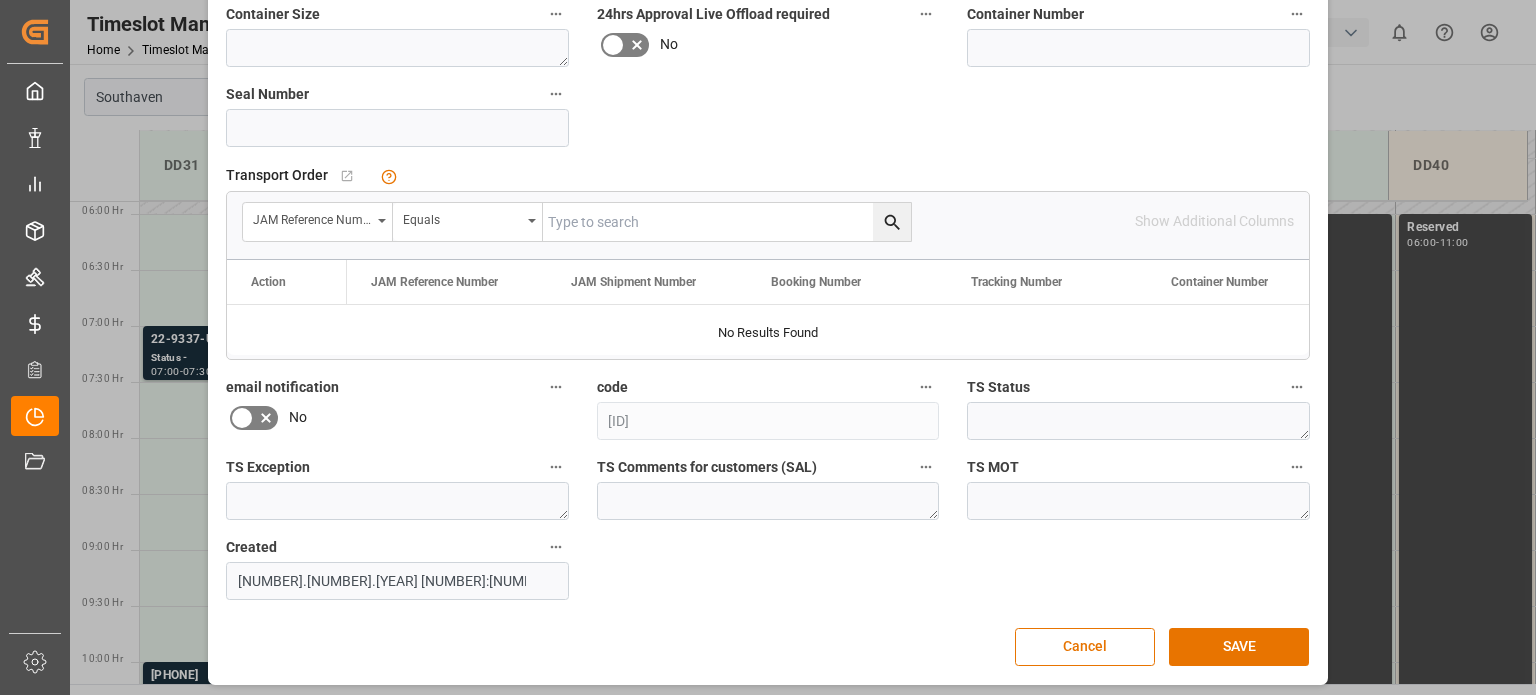 scroll, scrollTop: 525, scrollLeft: 0, axis: vertical 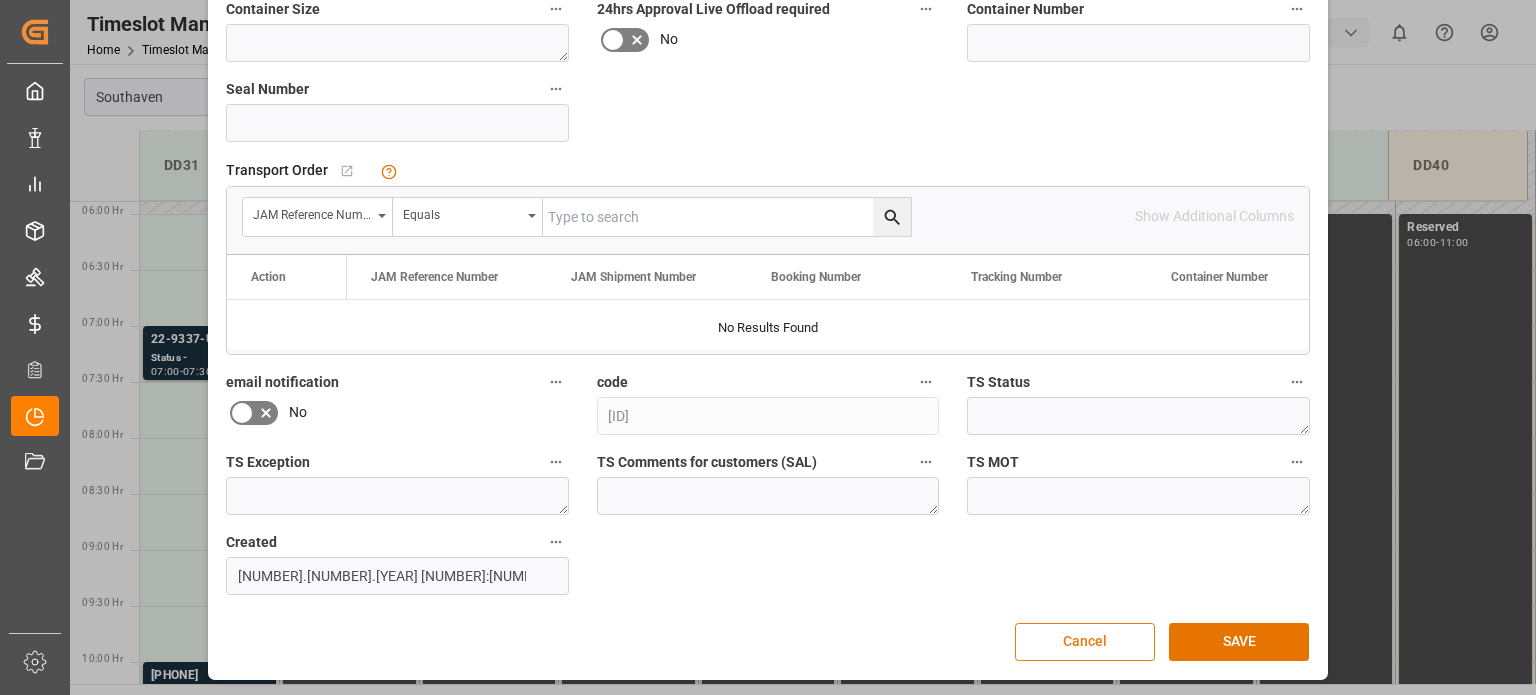 click on "Cancel" at bounding box center [1085, 642] 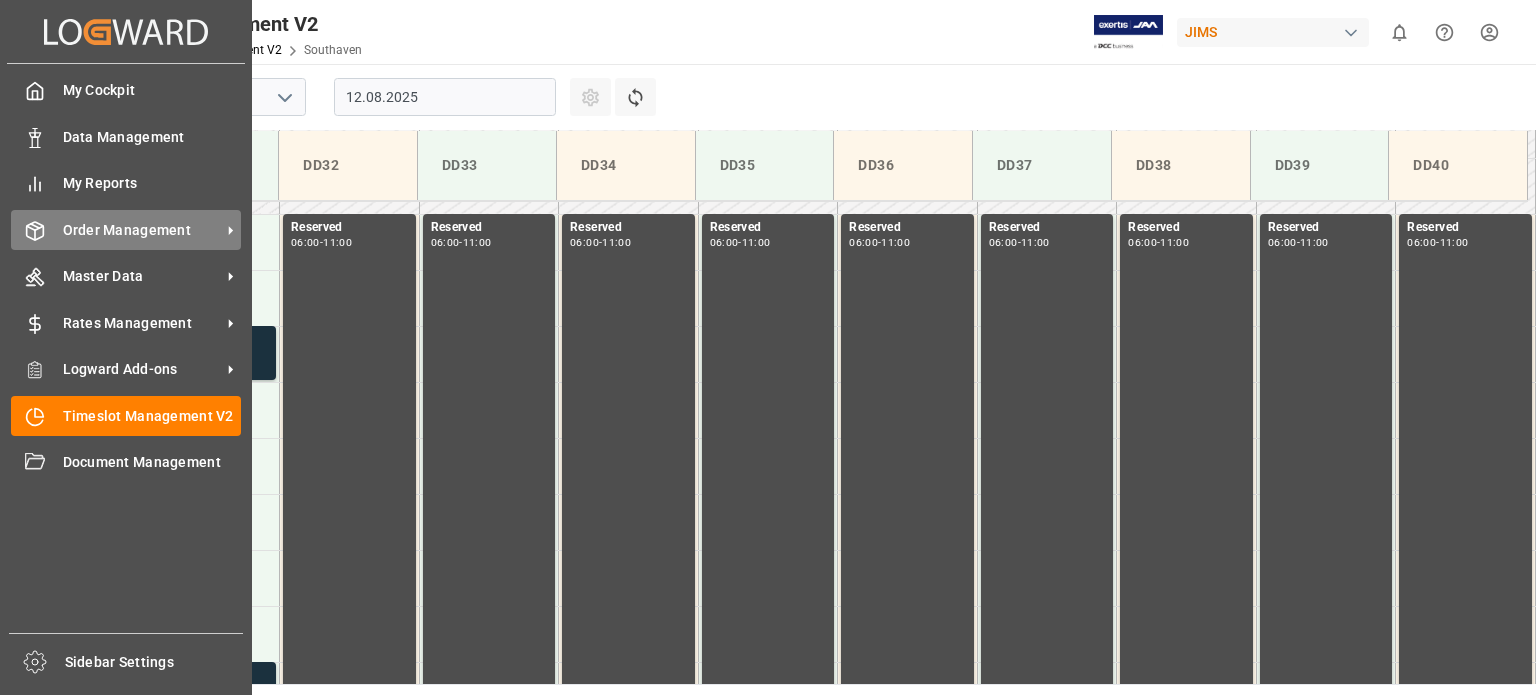 click on "Order Management Order Management" at bounding box center (126, 229) 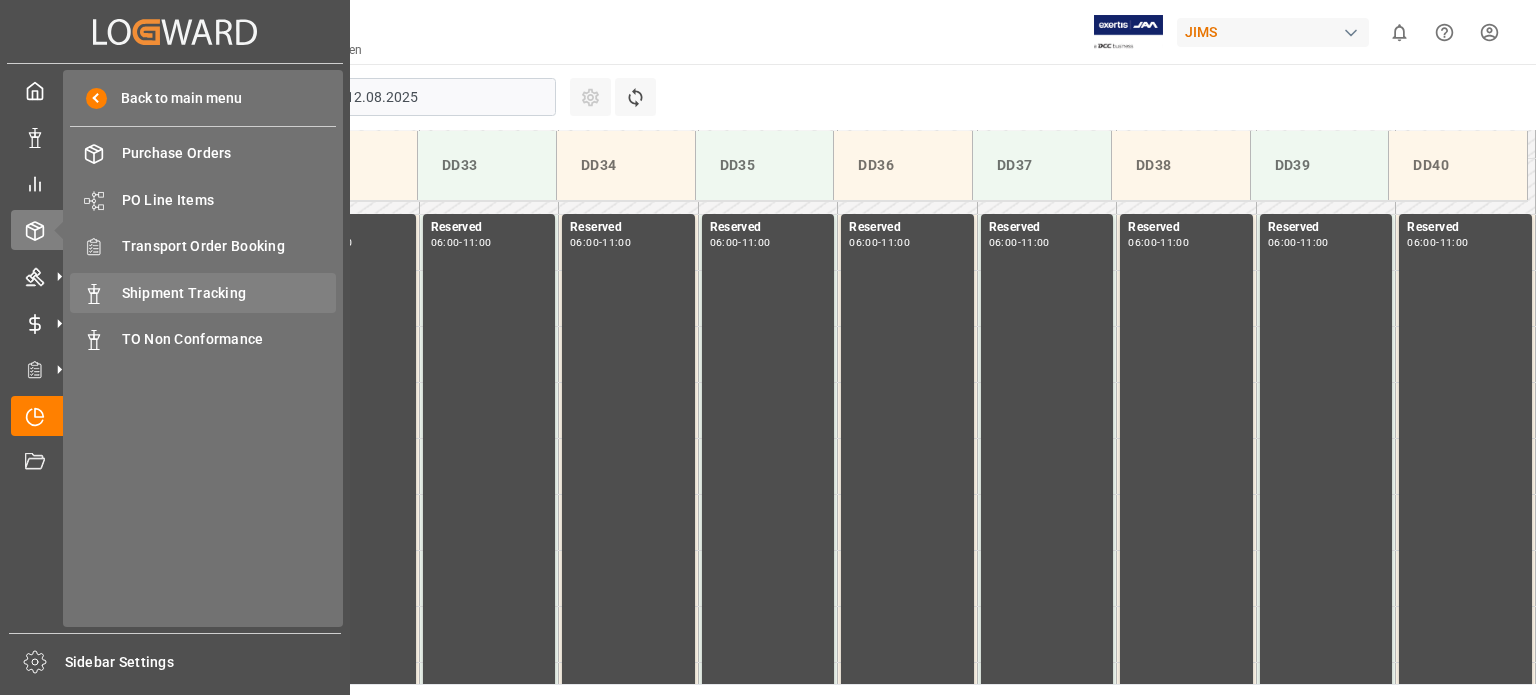 click on "Shipment Tracking" at bounding box center [229, 293] 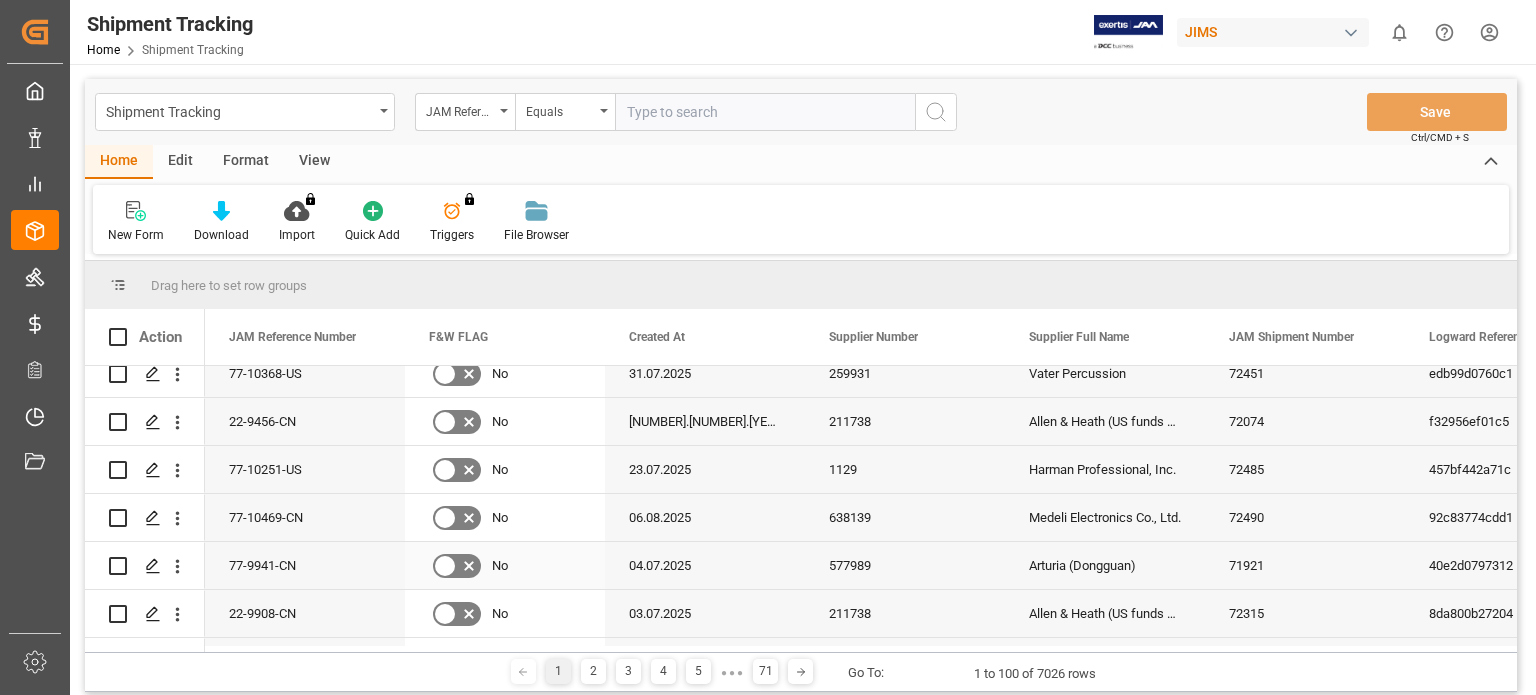 scroll, scrollTop: 500, scrollLeft: 0, axis: vertical 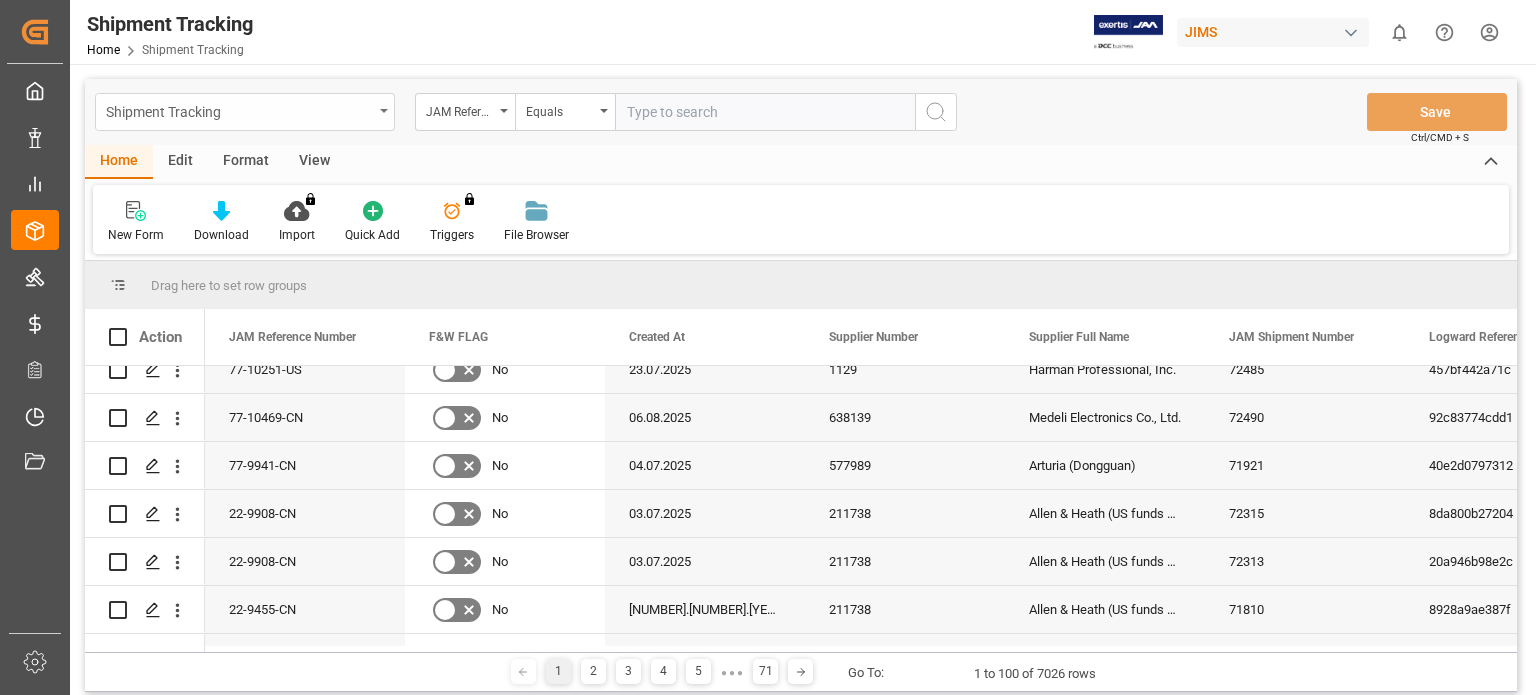 click on "Shipment Tracking" at bounding box center [239, 110] 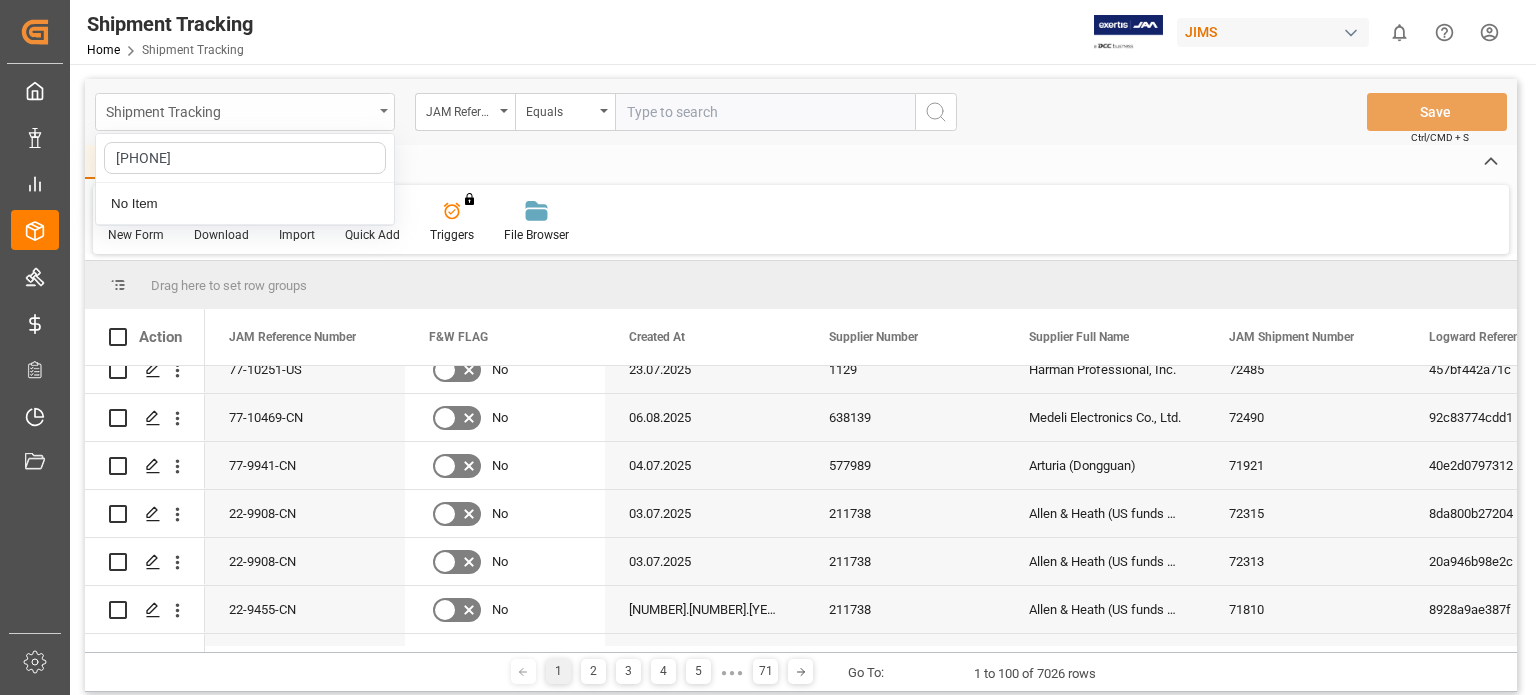 type on "[PHONE]" 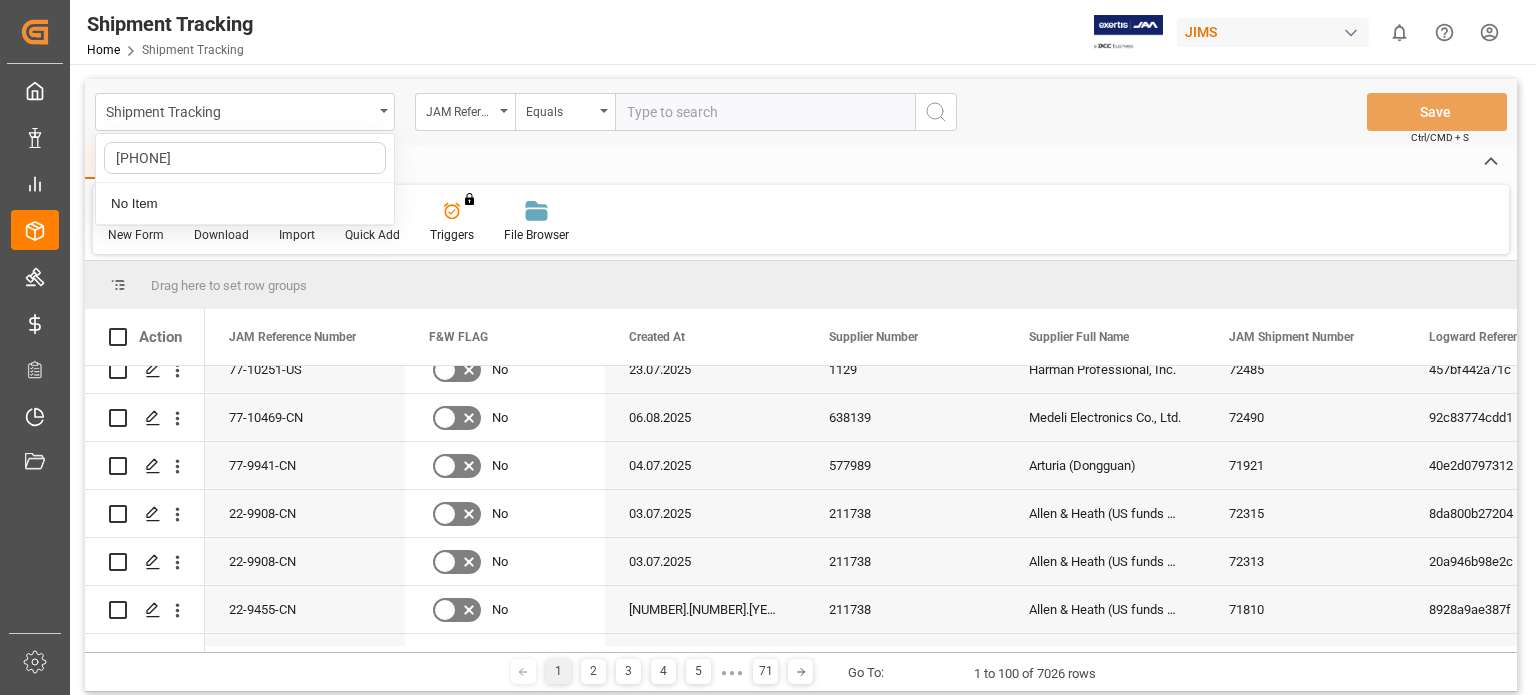 type 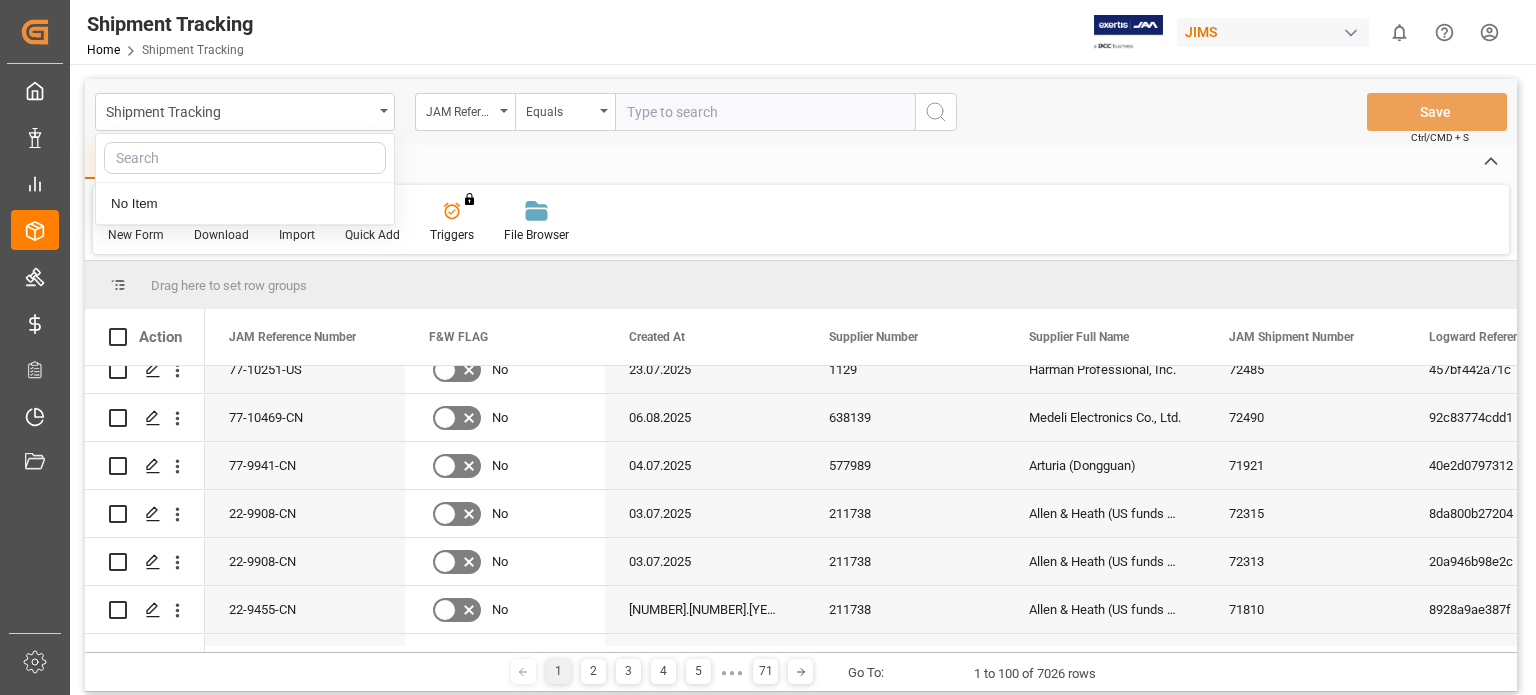 click on "Home Edit Format View" at bounding box center (801, 162) 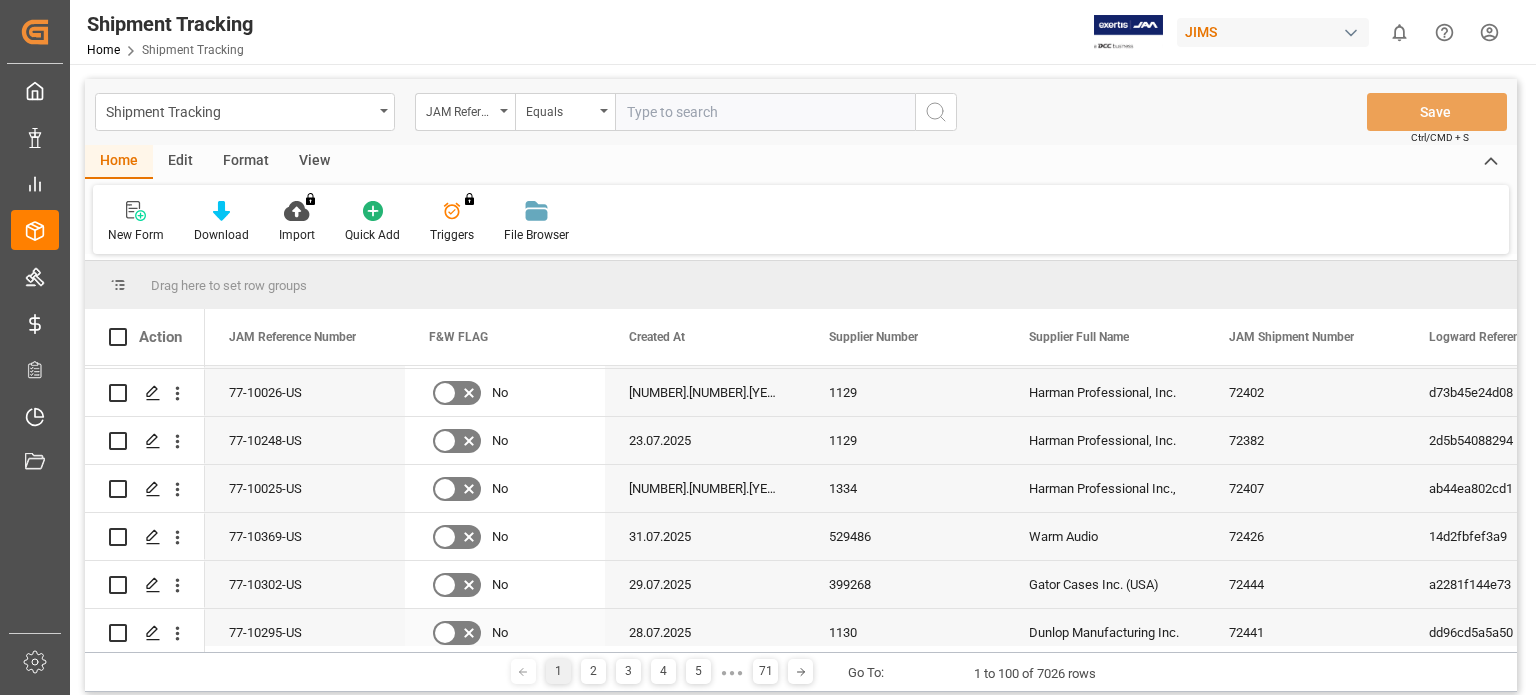 scroll, scrollTop: 0, scrollLeft: 0, axis: both 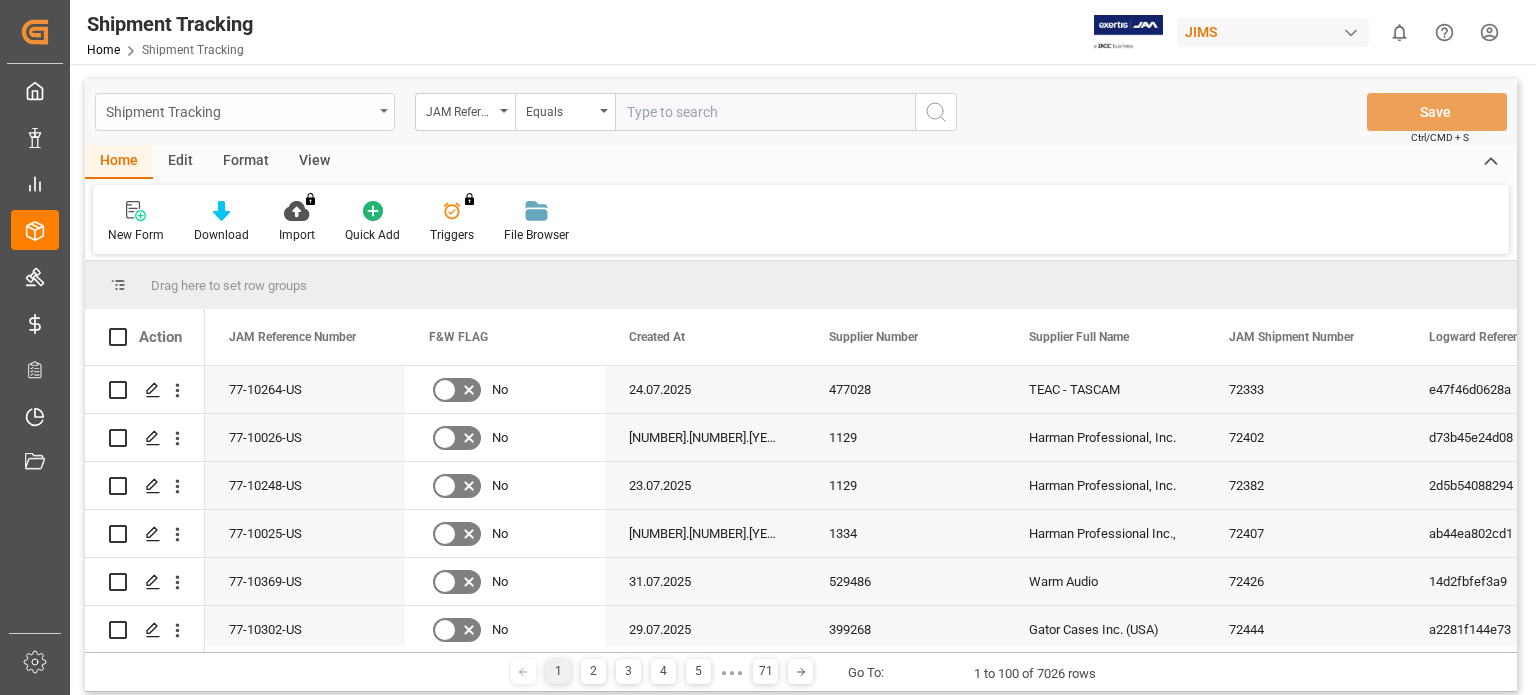 click on "Shipment Tracking" at bounding box center (239, 110) 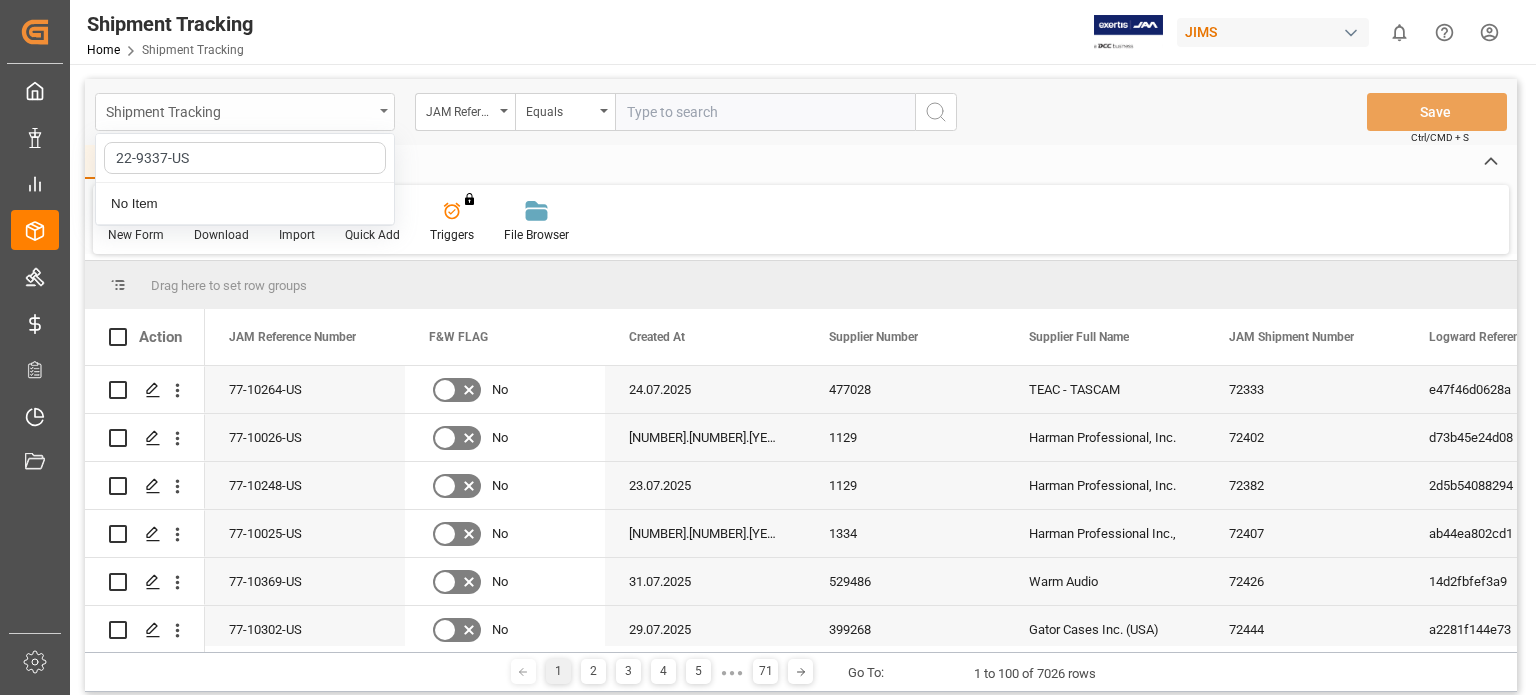 type on "22-9337-US" 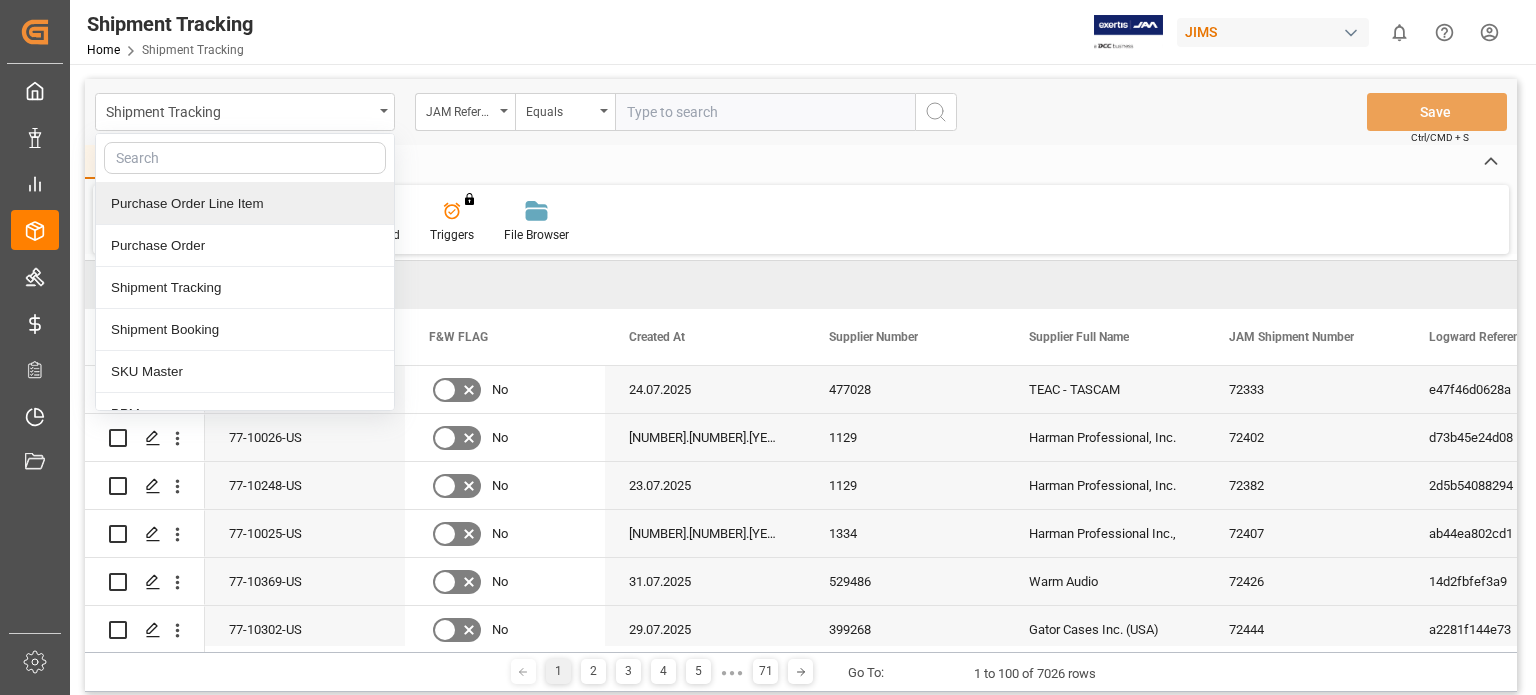 click at bounding box center (245, 158) 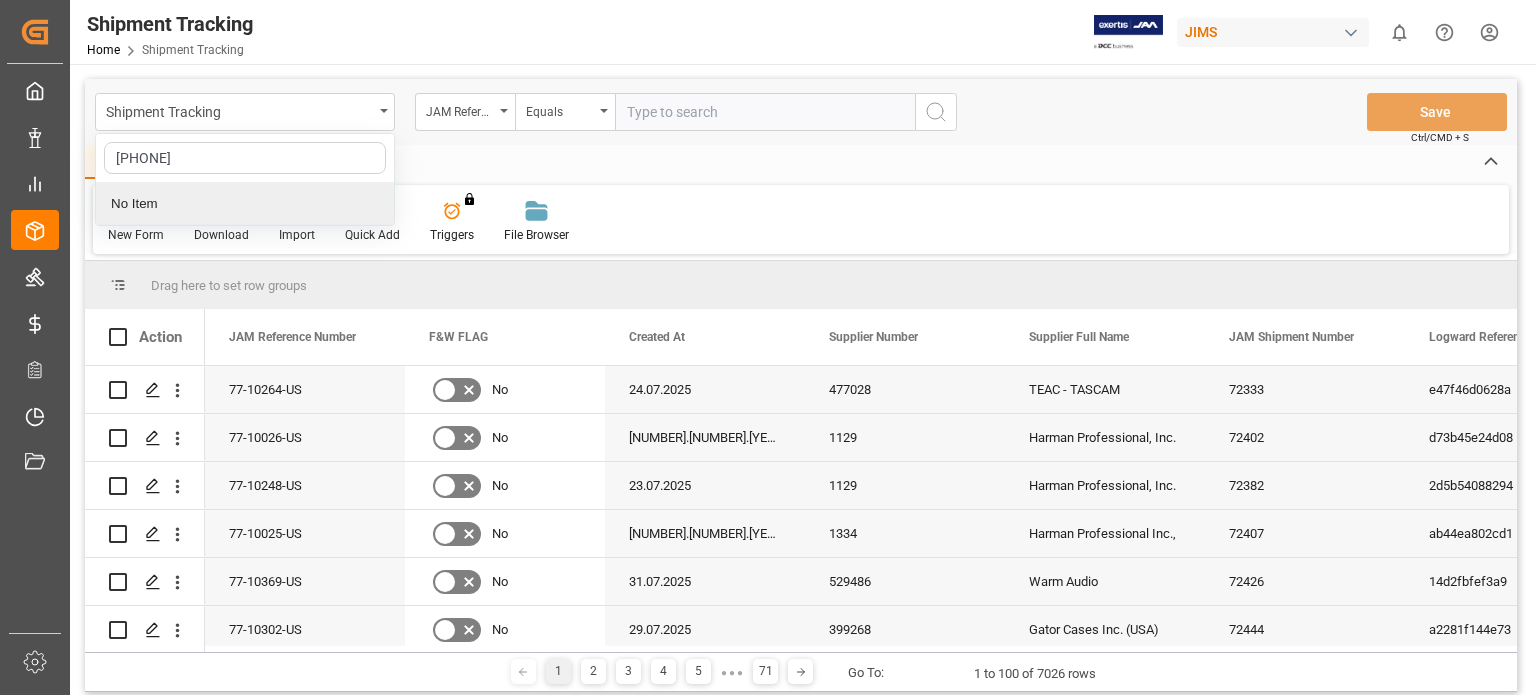 type on "22-9337-US" 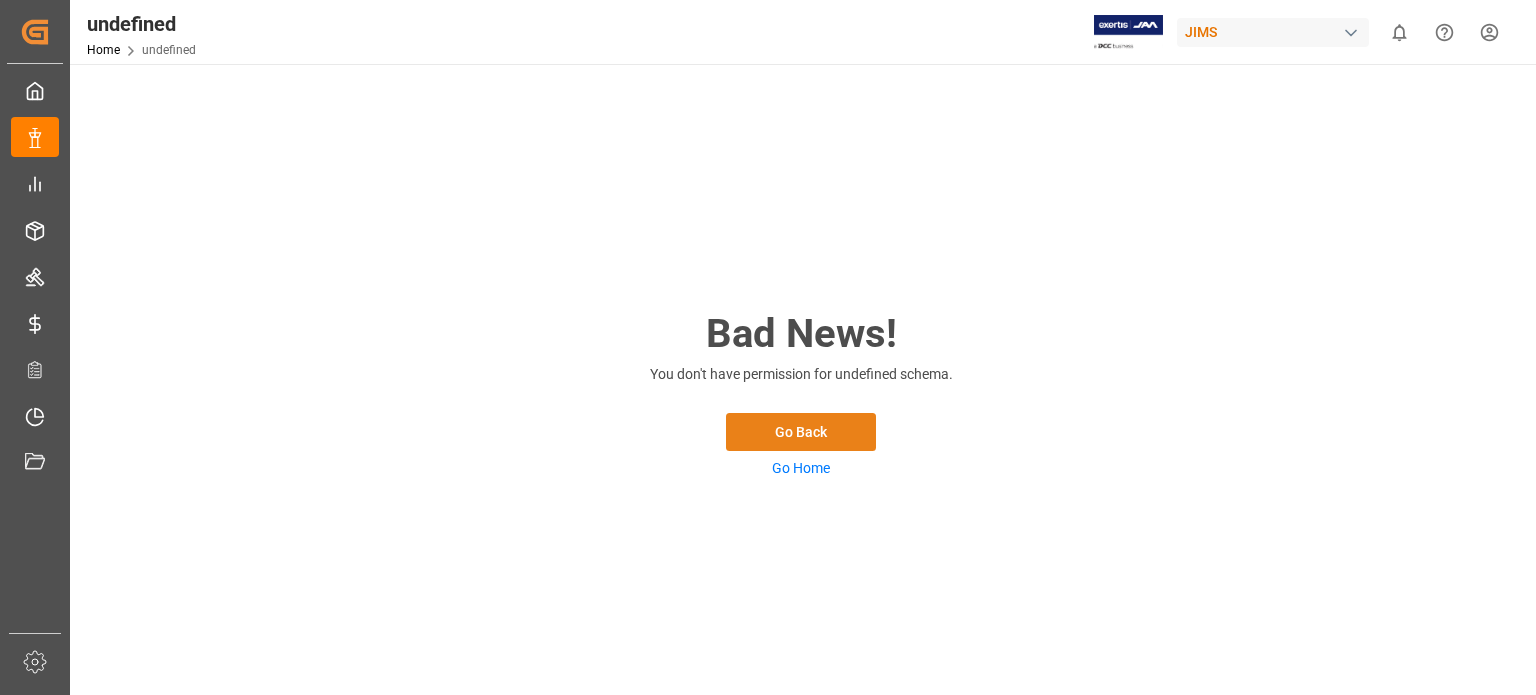 click on "Go Back" at bounding box center [801, 432] 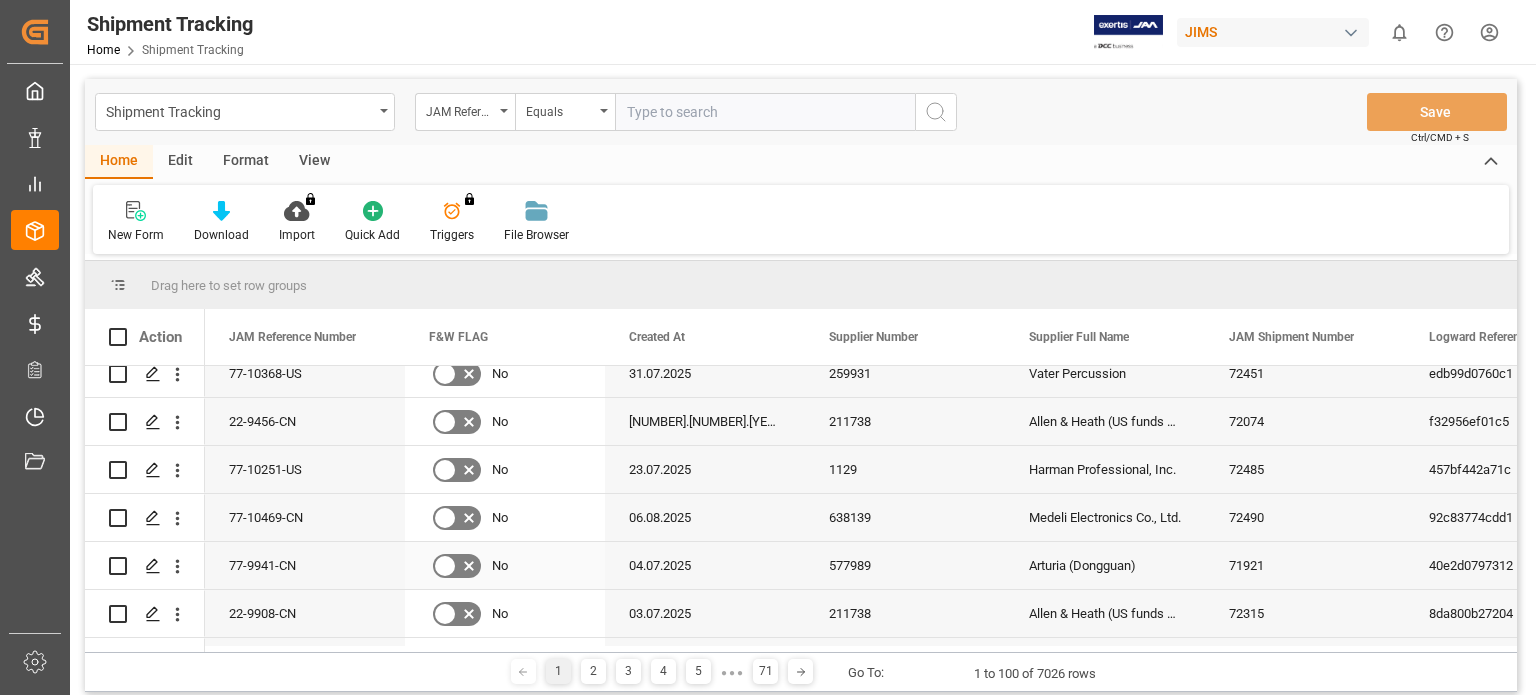 scroll, scrollTop: 500, scrollLeft: 0, axis: vertical 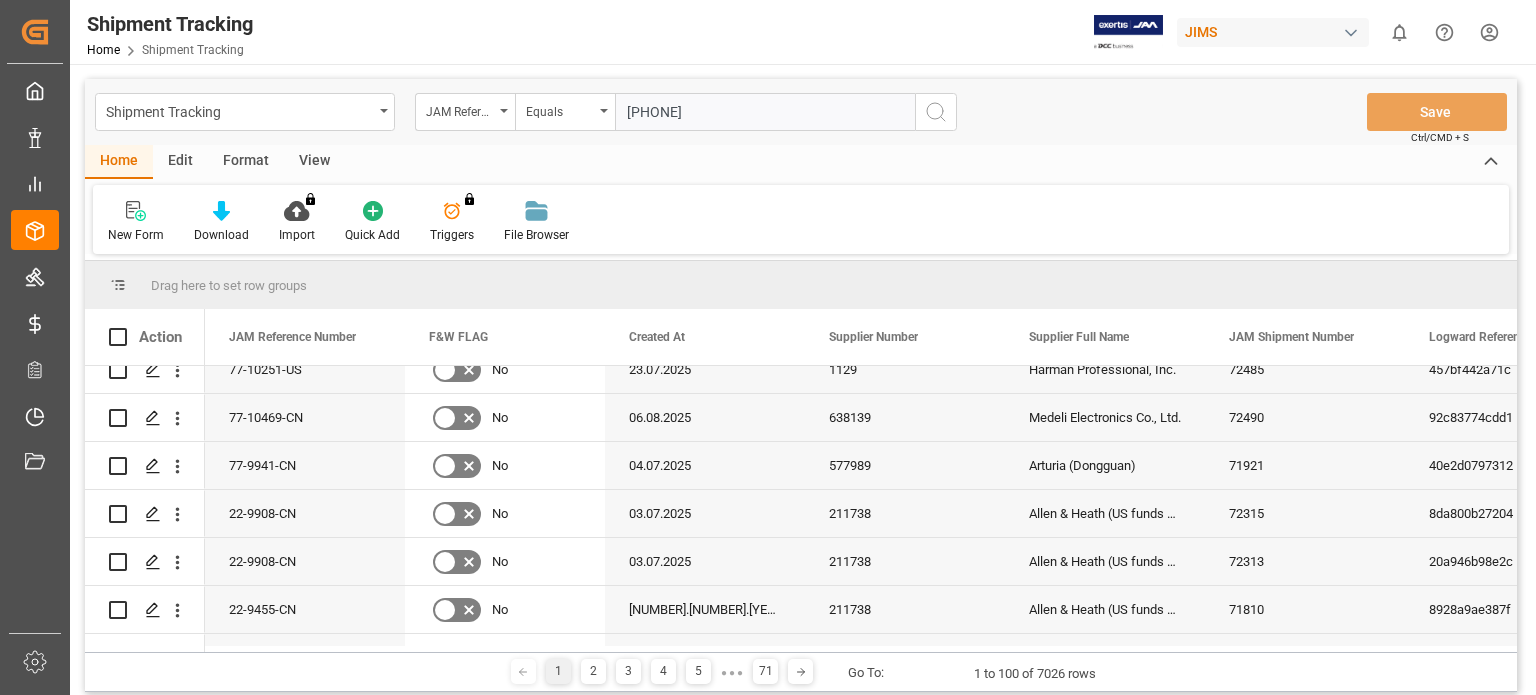 type on "22-9337-US" 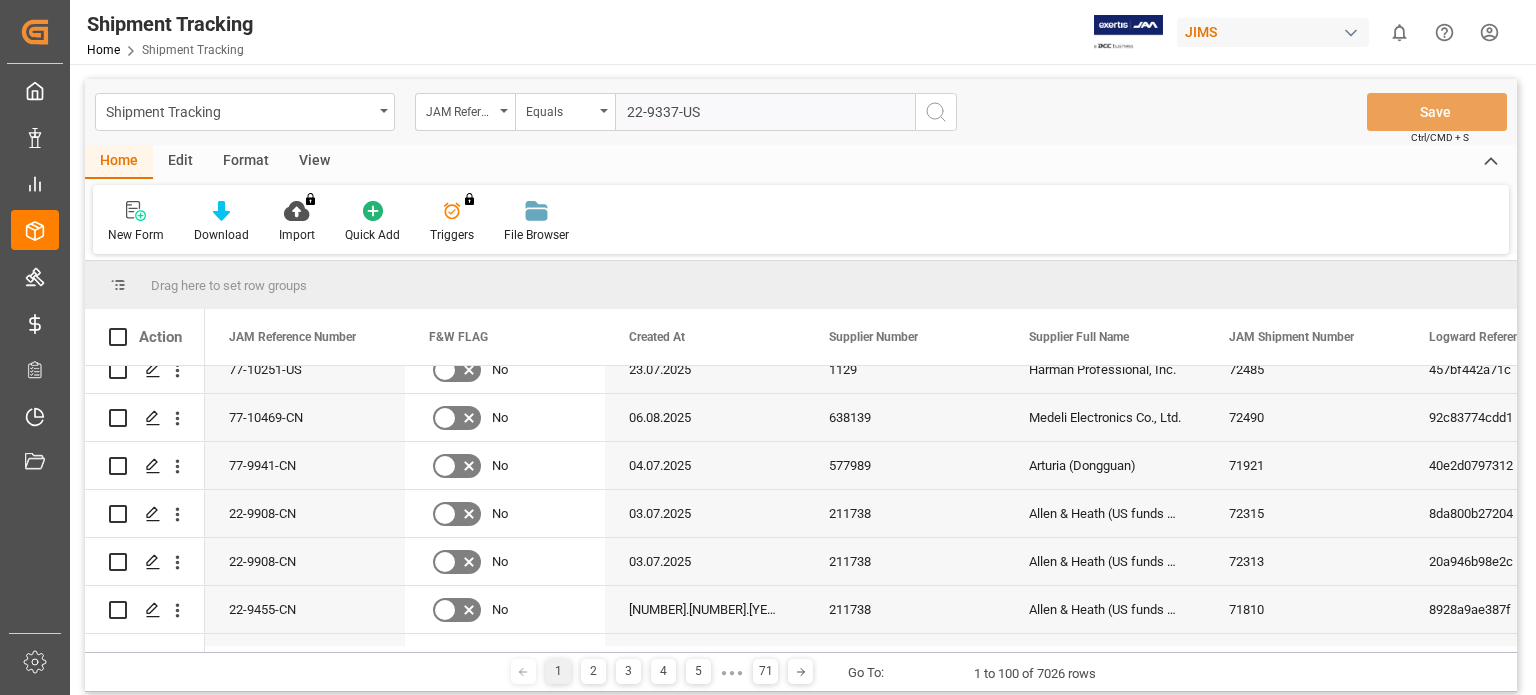 type 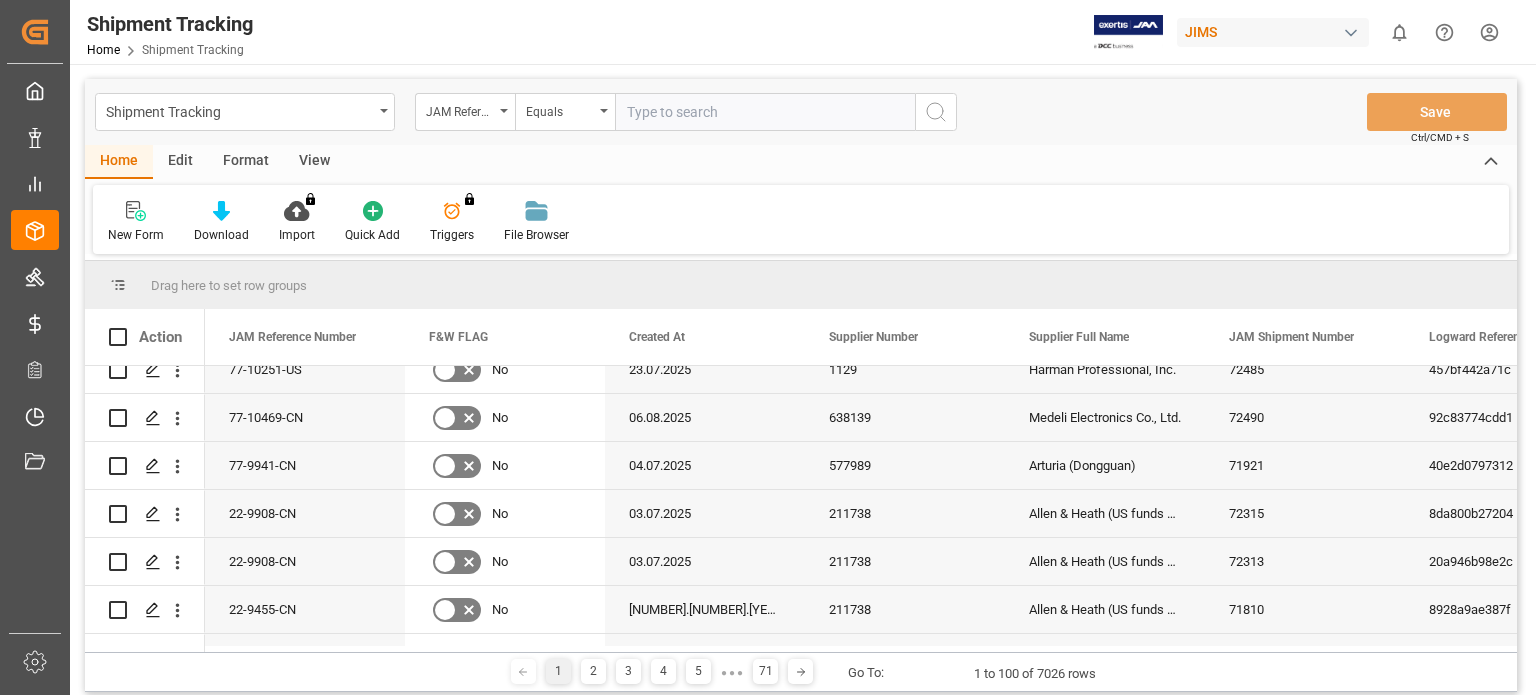 scroll, scrollTop: 0, scrollLeft: 0, axis: both 